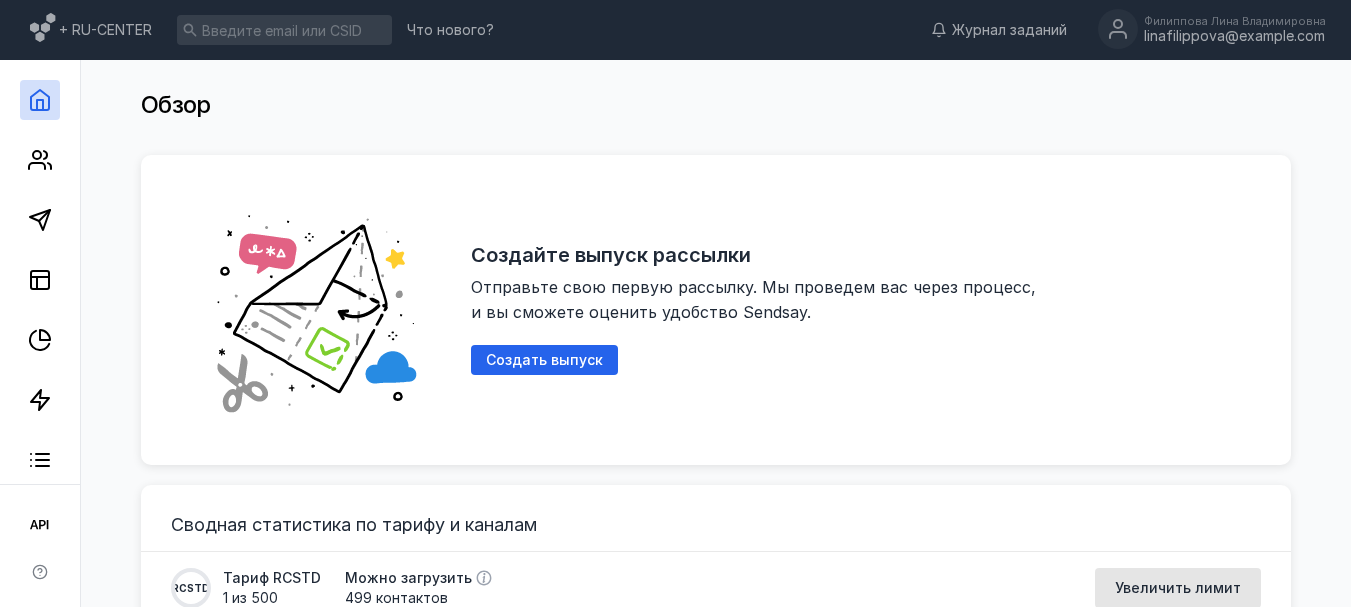 scroll, scrollTop: 0, scrollLeft: 0, axis: both 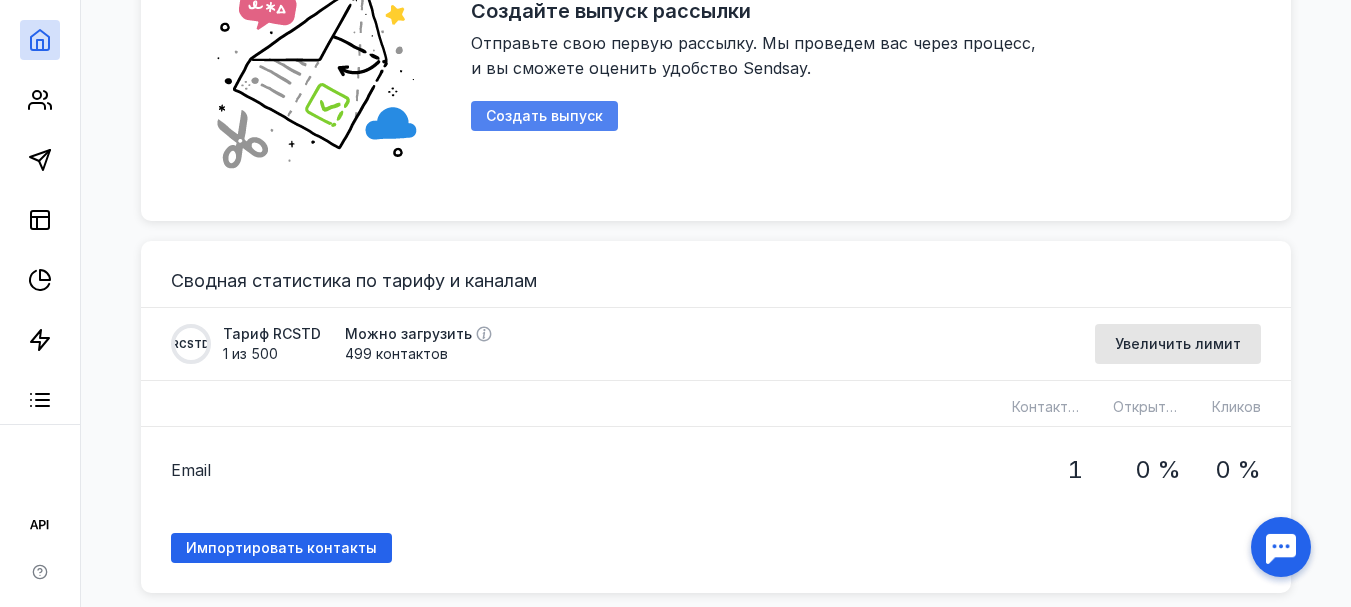 click on "Создать выпуск" at bounding box center [544, 116] 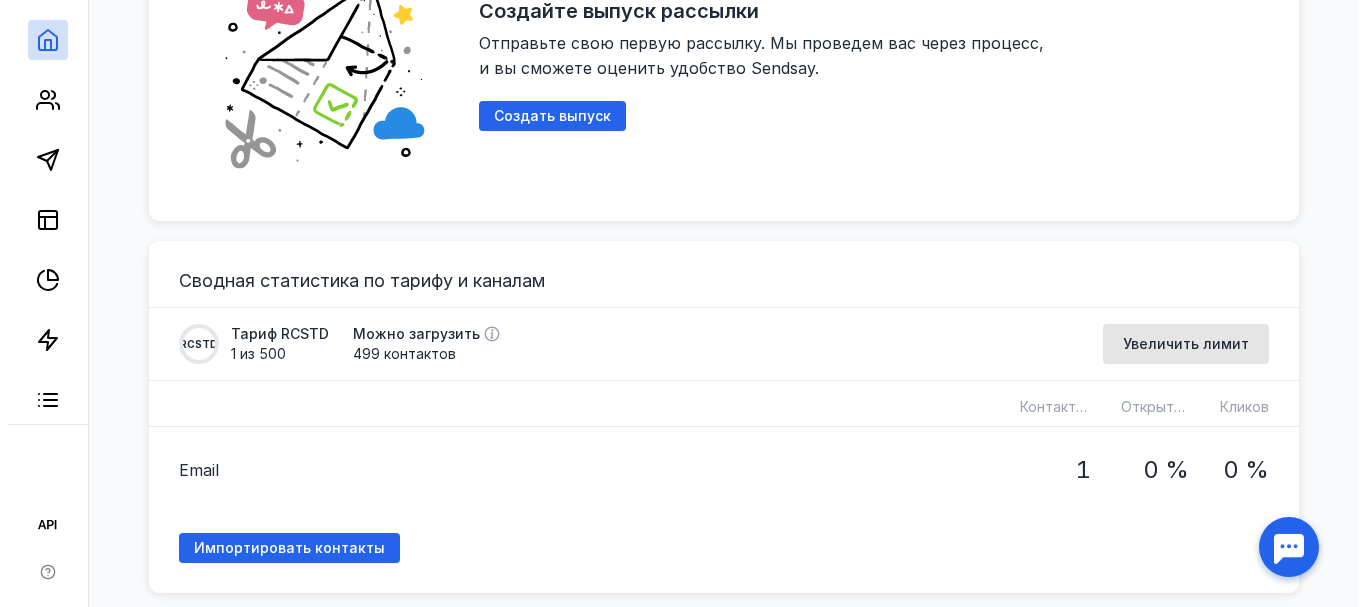 scroll, scrollTop: 324, scrollLeft: 0, axis: vertical 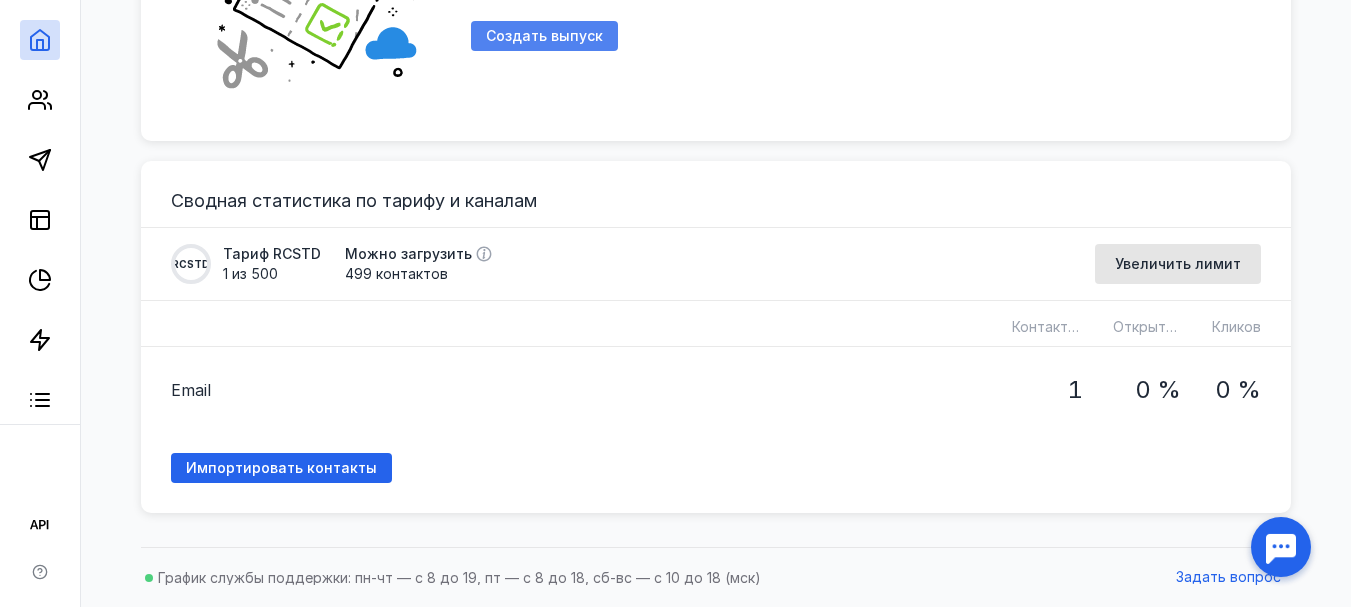 click on "Создать выпуск" at bounding box center (544, 36) 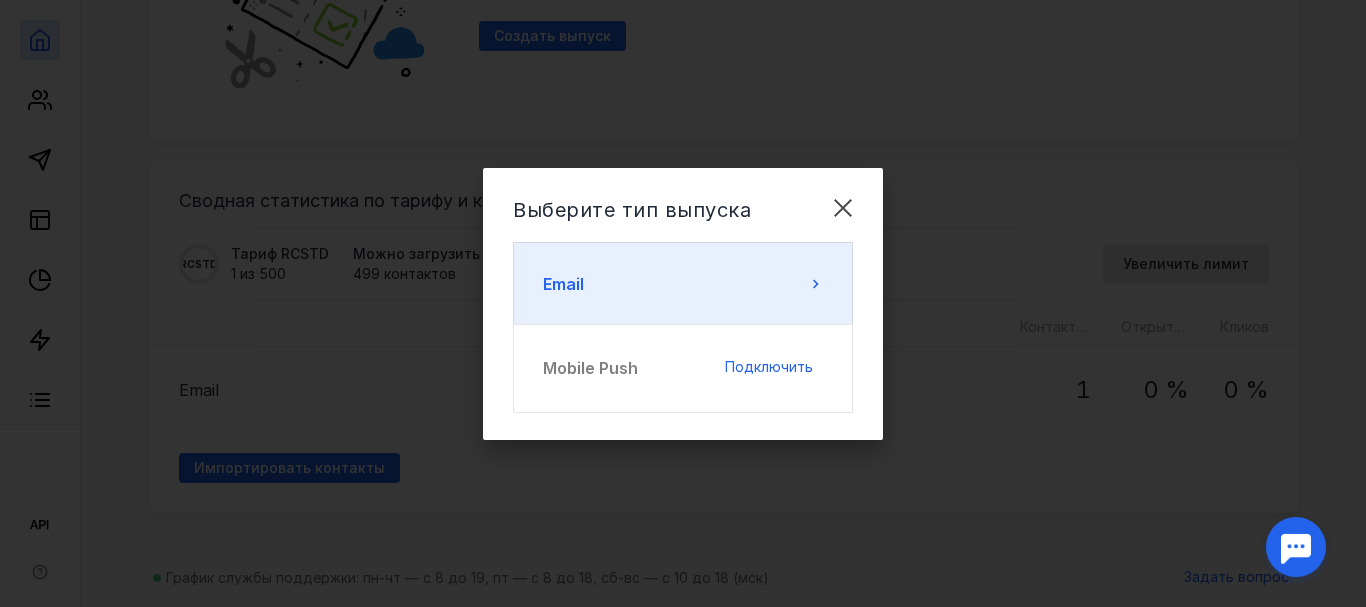 click 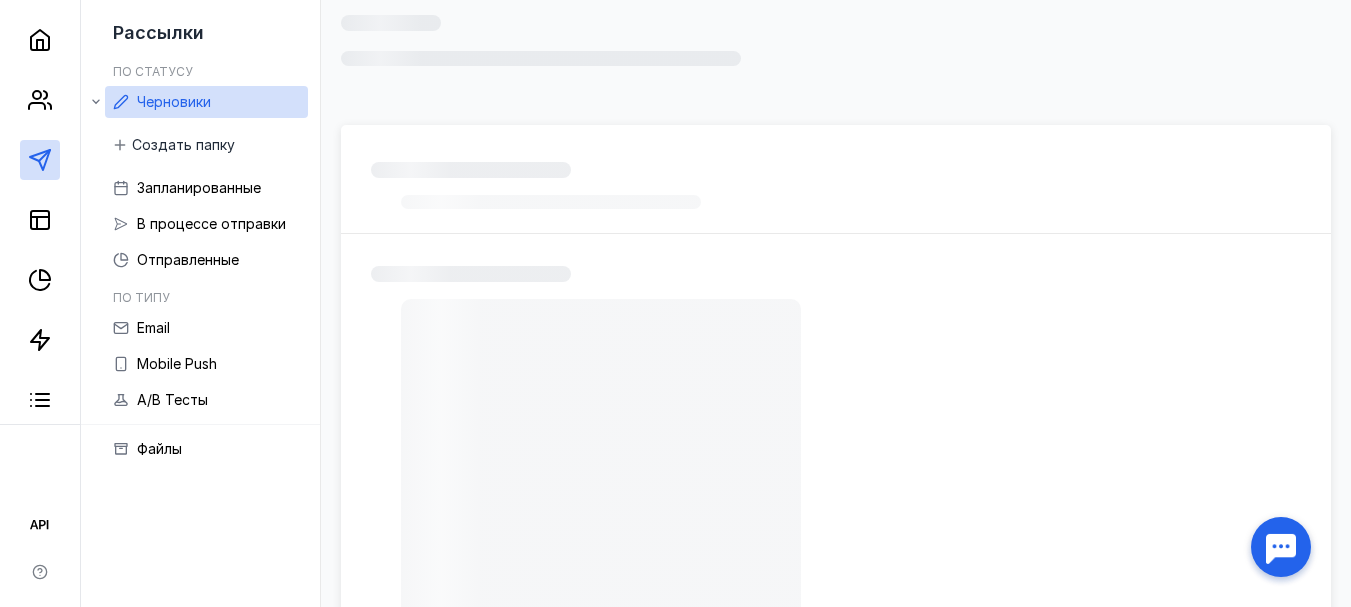 scroll, scrollTop: 324, scrollLeft: 0, axis: vertical 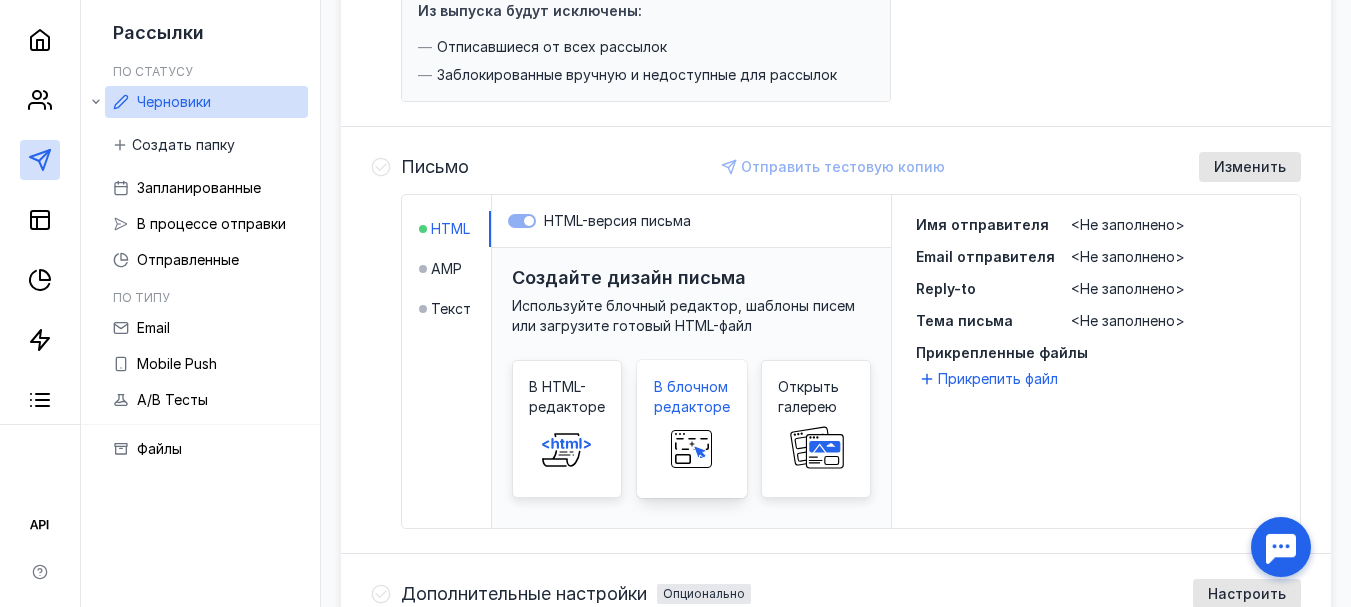 click 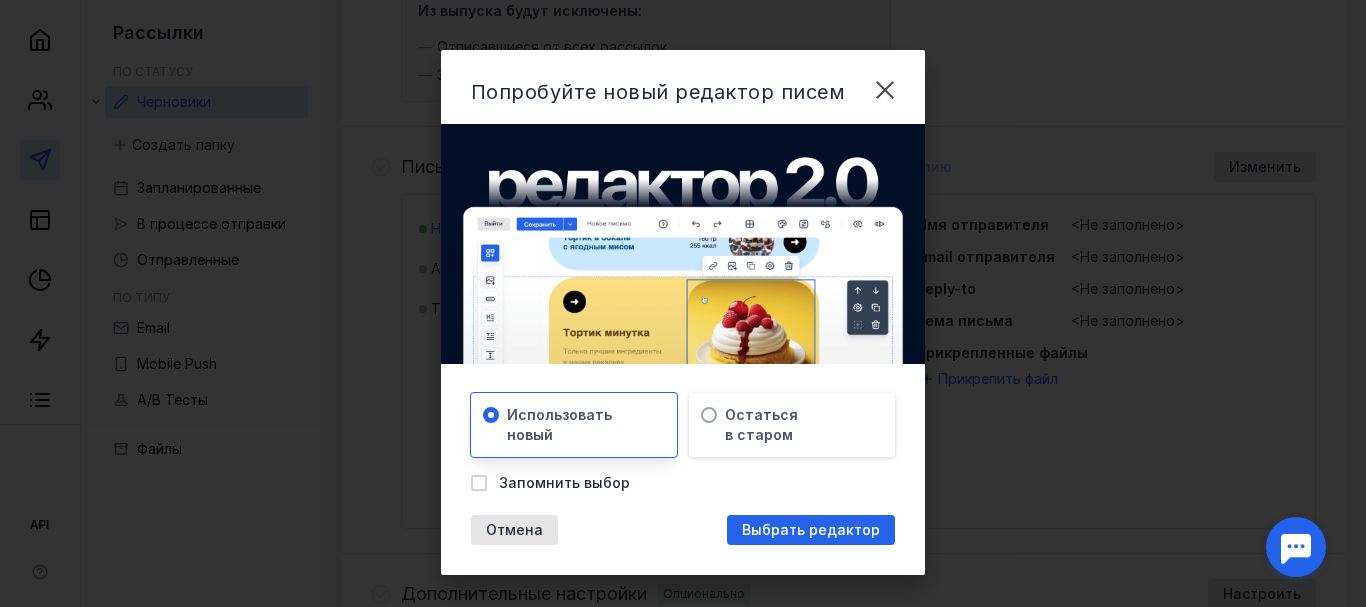 click on "Использовать новый" at bounding box center (574, 425) 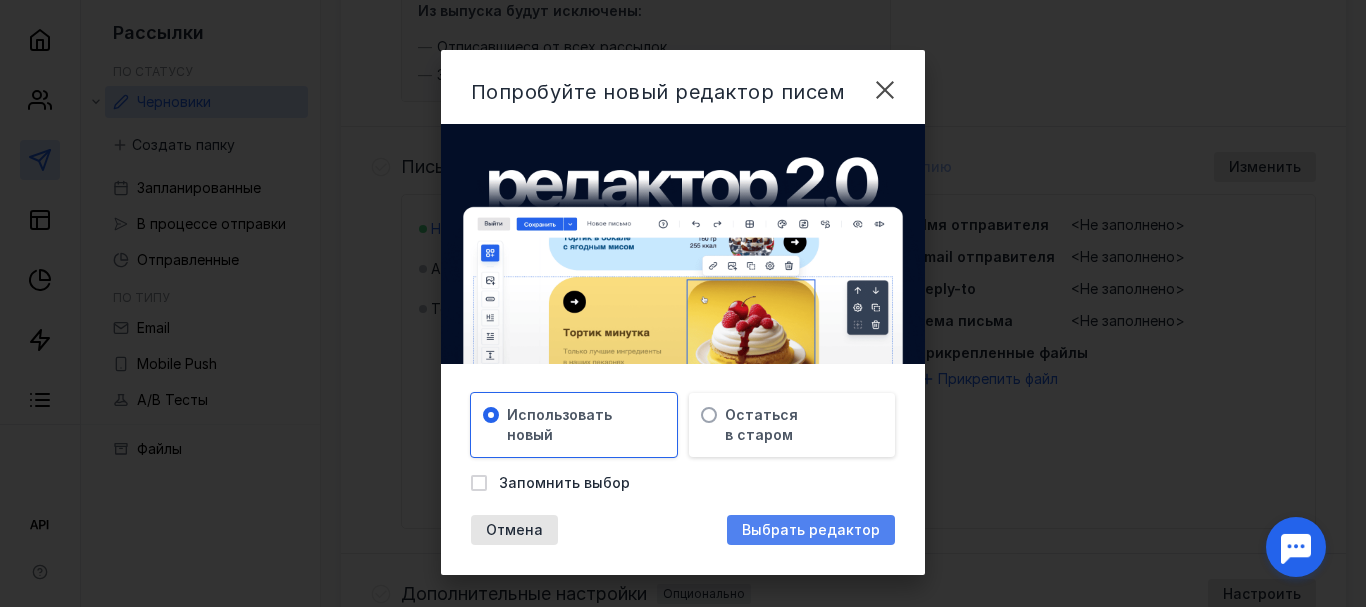 click on "Выбрать редактор" at bounding box center (811, 530) 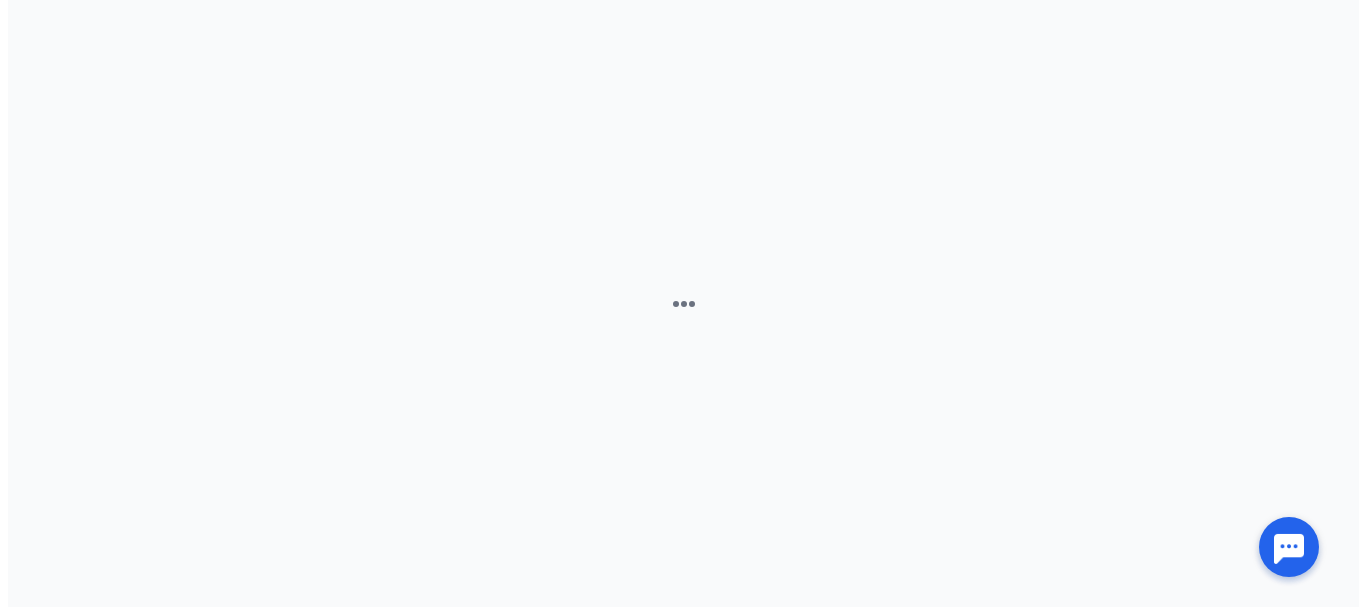 scroll, scrollTop: 0, scrollLeft: 0, axis: both 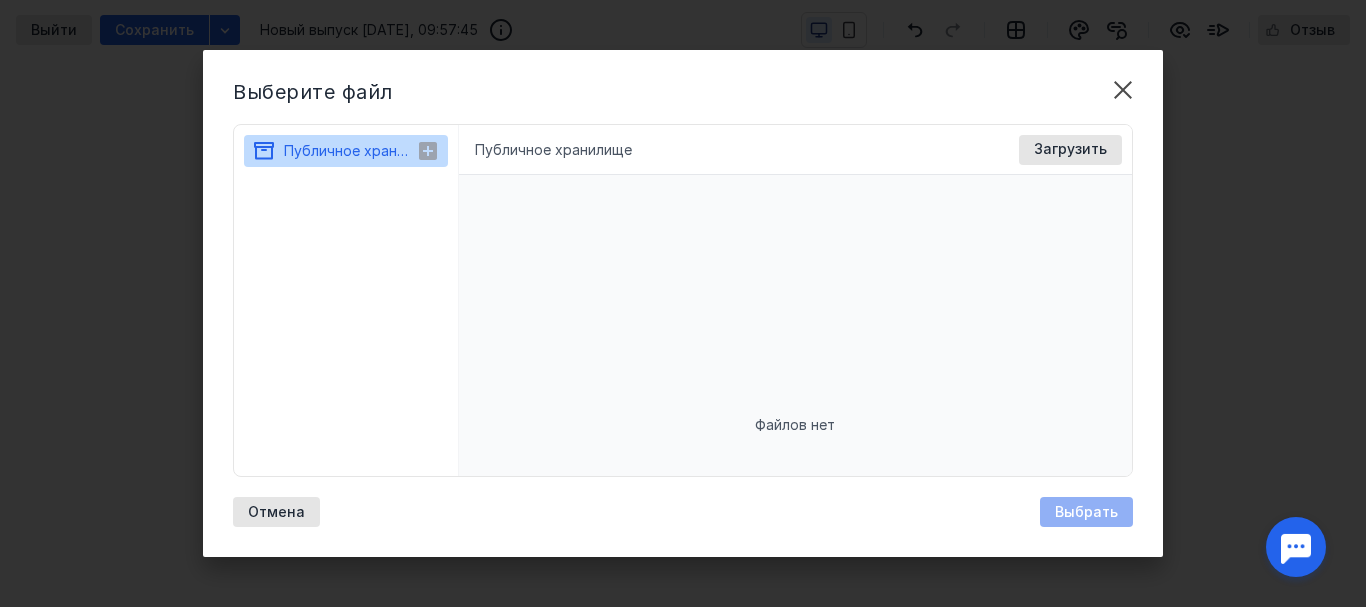 click on "Публичное хранилище" at bounding box center [362, 150] 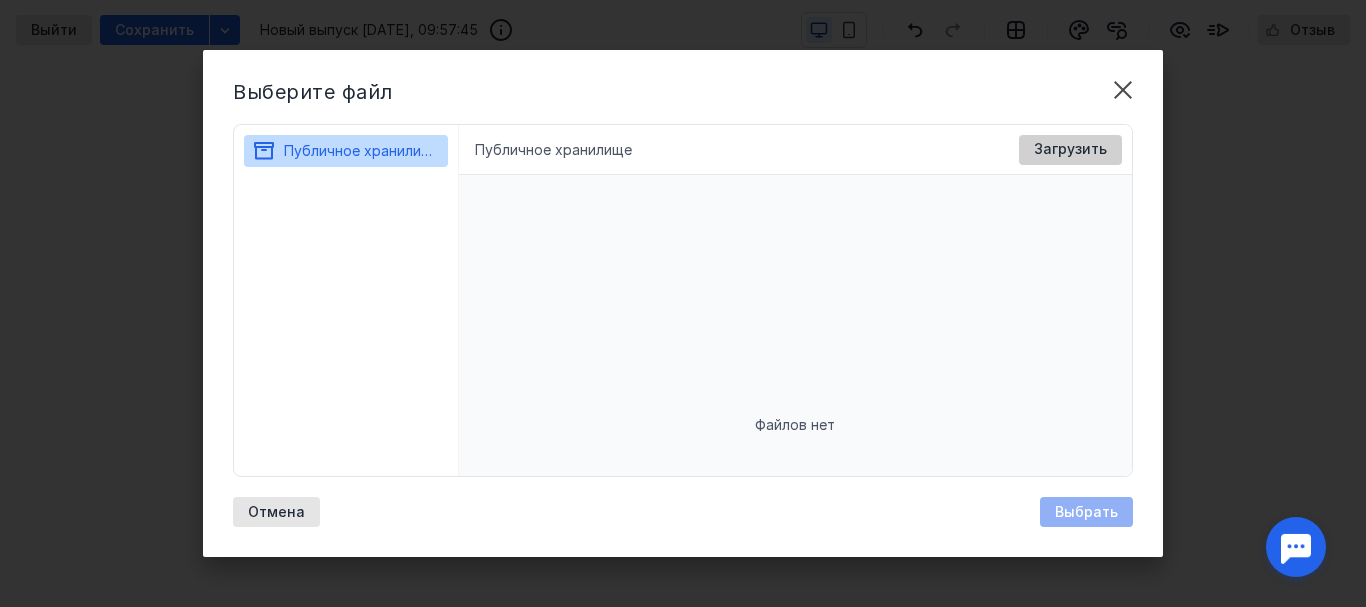 click on "Загрузить" at bounding box center (1070, 149) 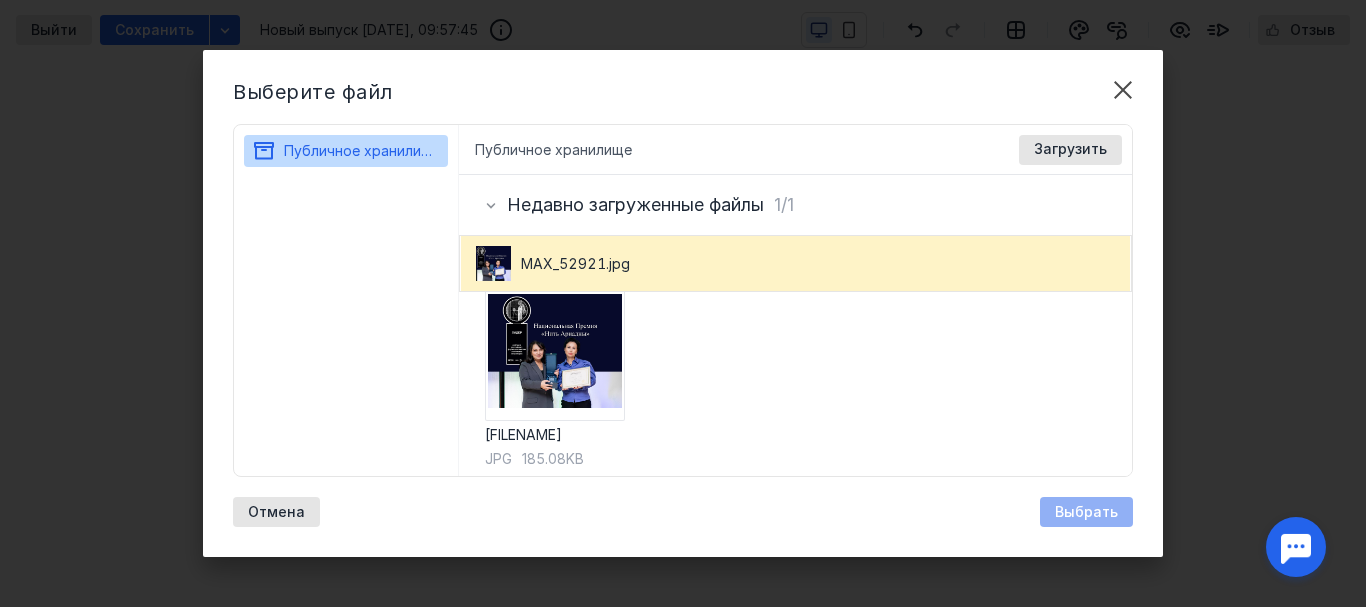 scroll, scrollTop: 53, scrollLeft: 0, axis: vertical 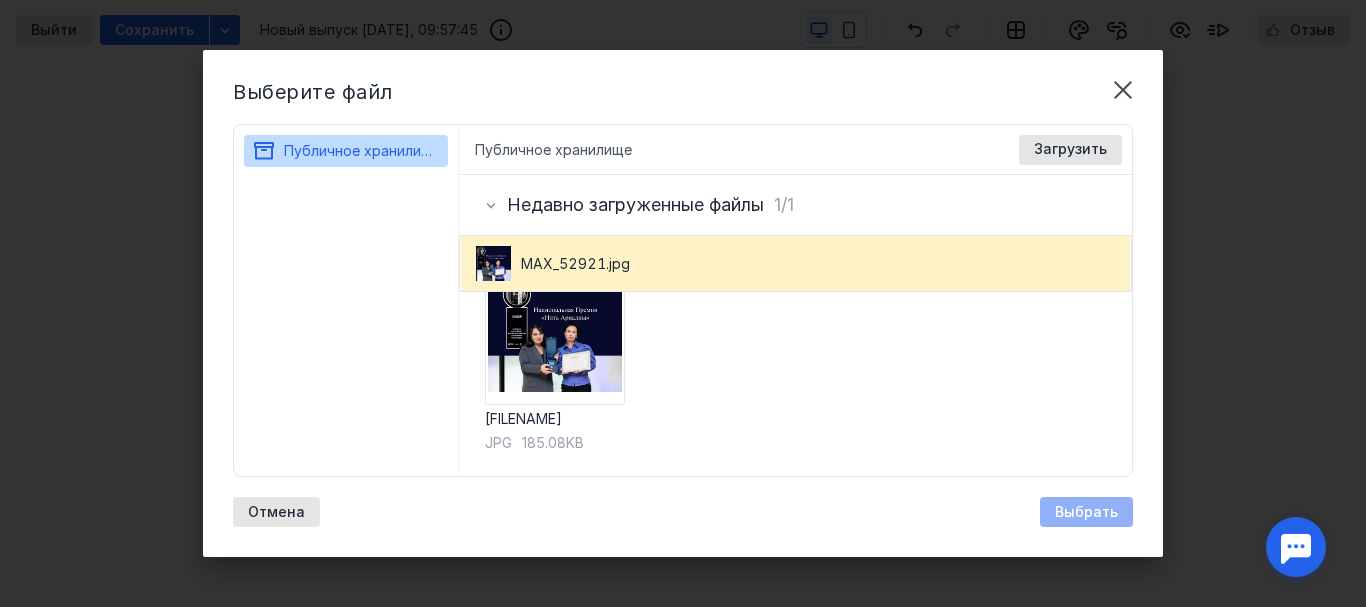 click on "Выбрать" at bounding box center [1086, 512] 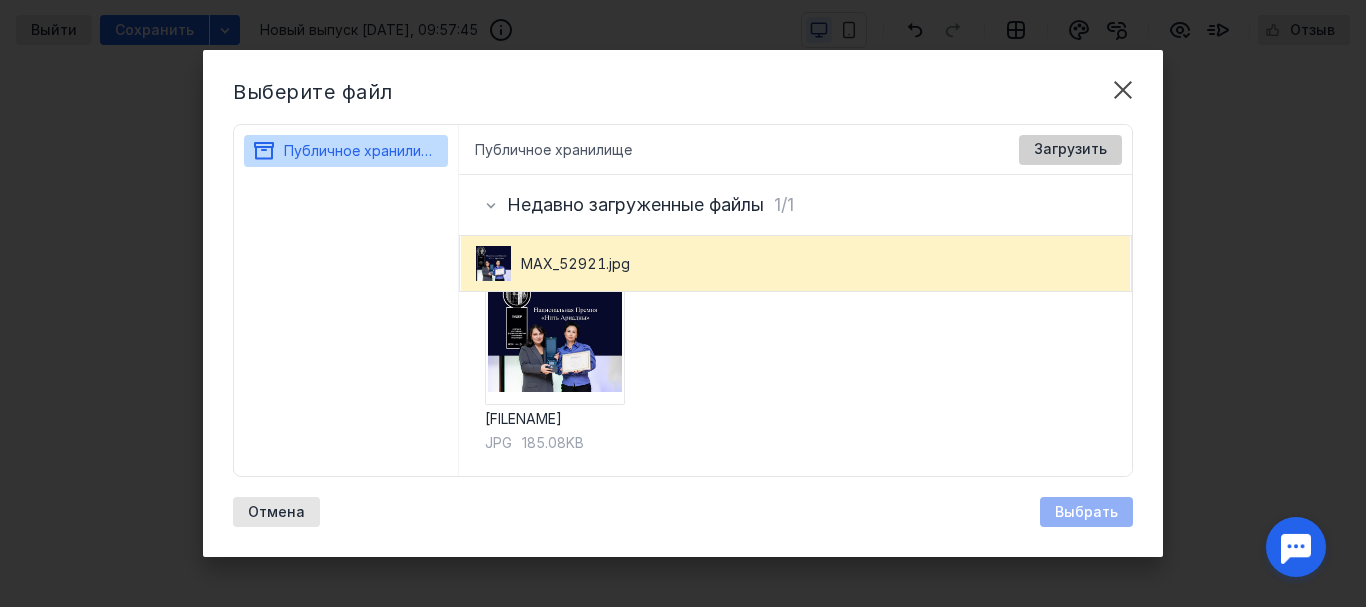 click on "Загрузить" at bounding box center (1070, 149) 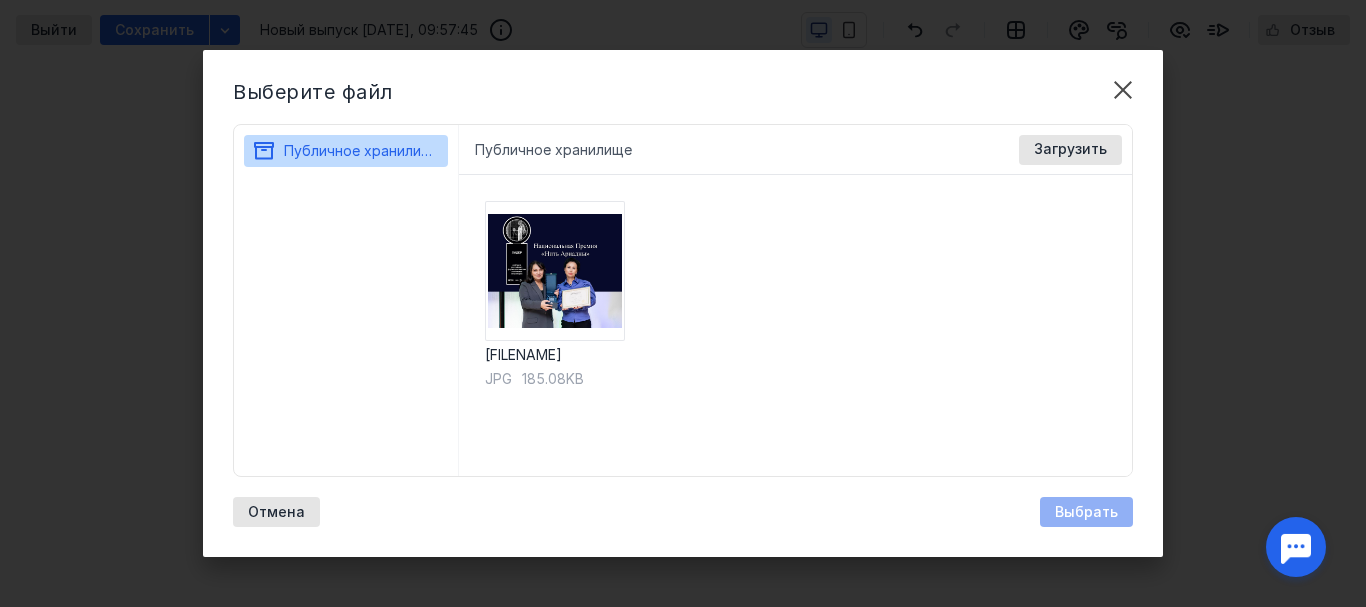 click at bounding box center (1296, 547) 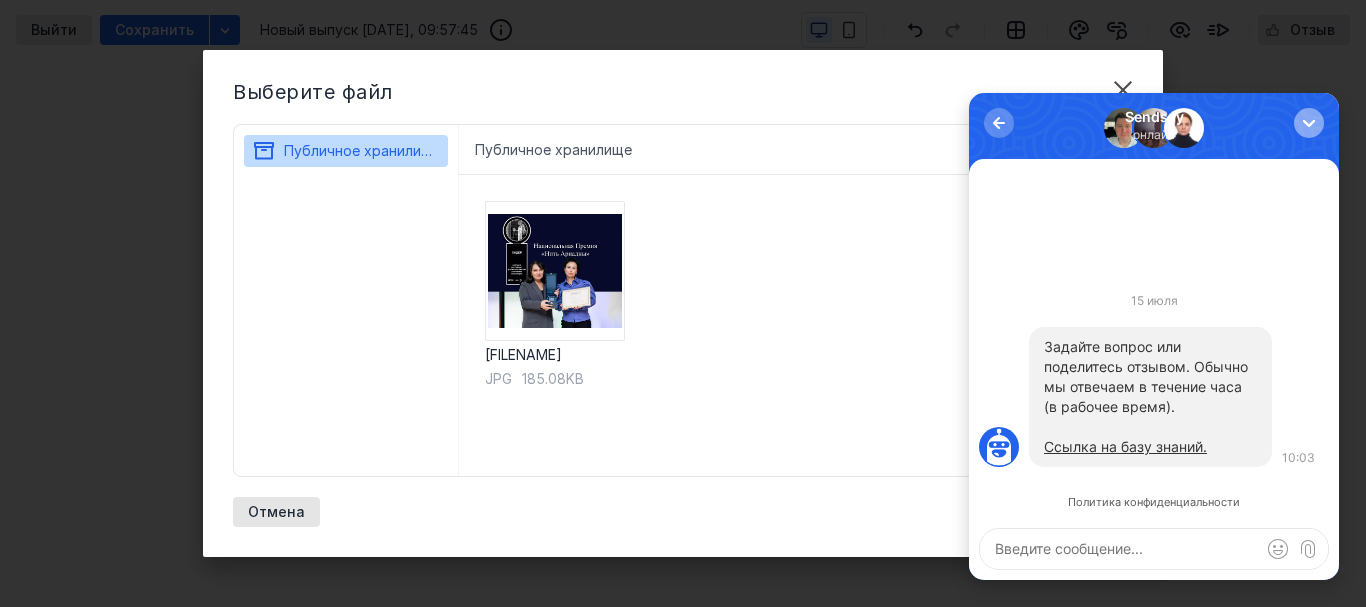 scroll, scrollTop: 0, scrollLeft: 0, axis: both 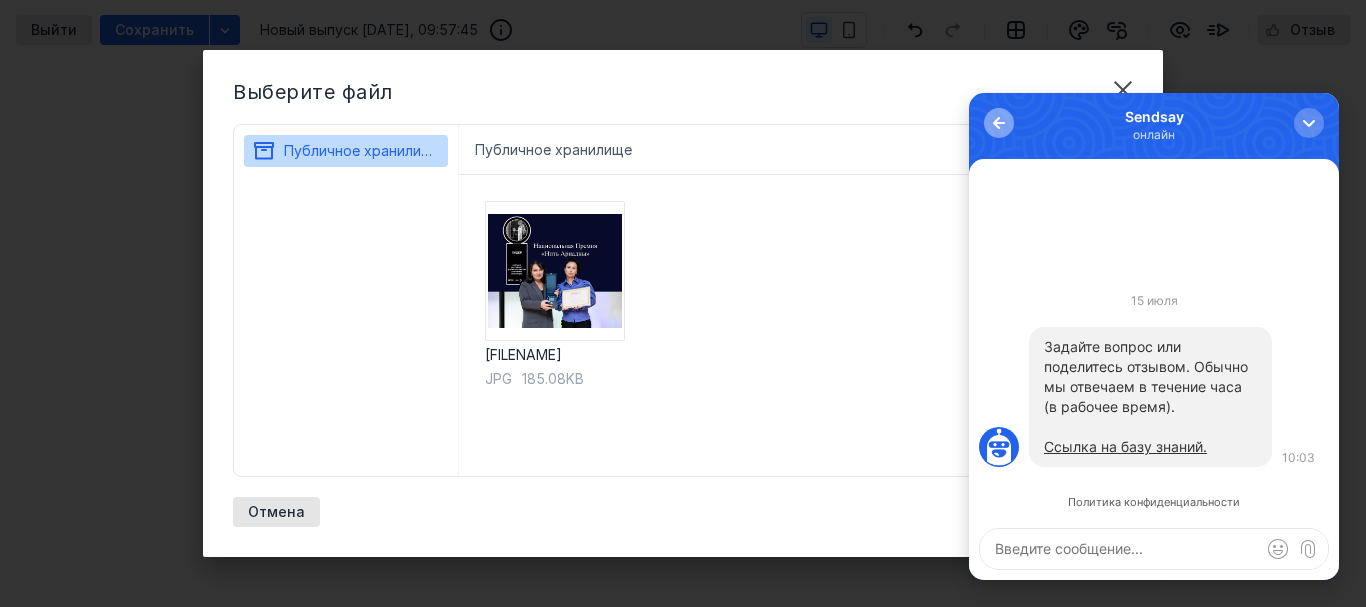 click at bounding box center [999, 123] 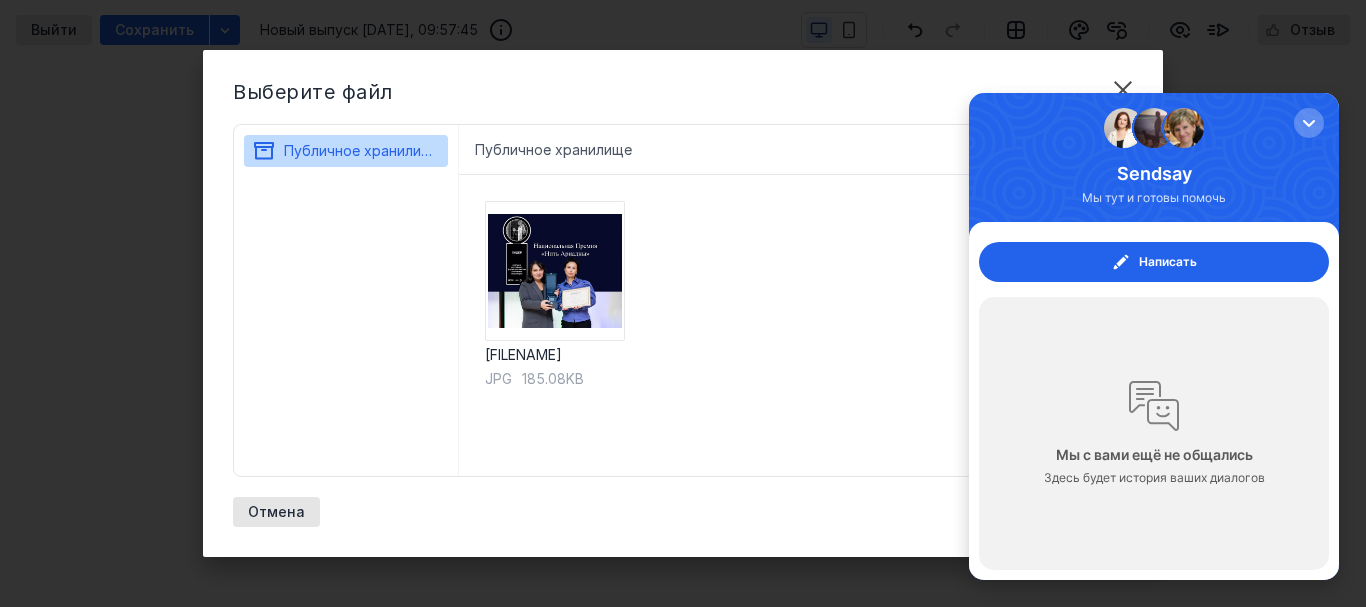 click on "[FILENAME] jpg 185.08KB" at bounding box center [796, 325] 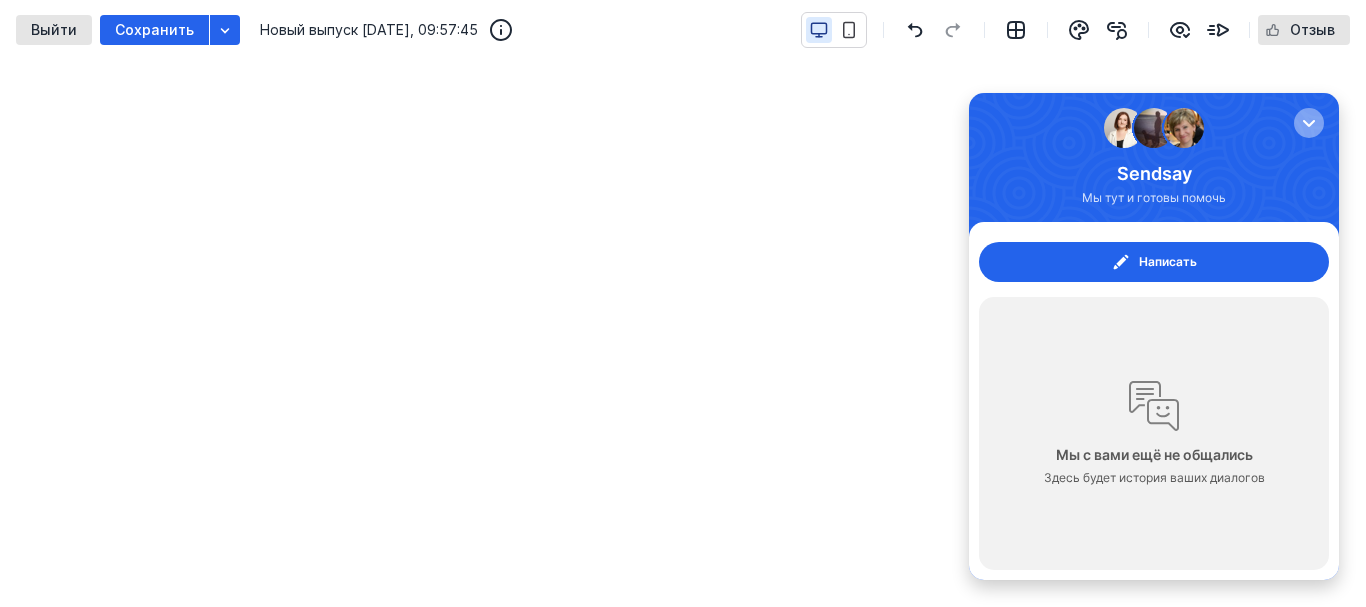 click at bounding box center [1309, 123] 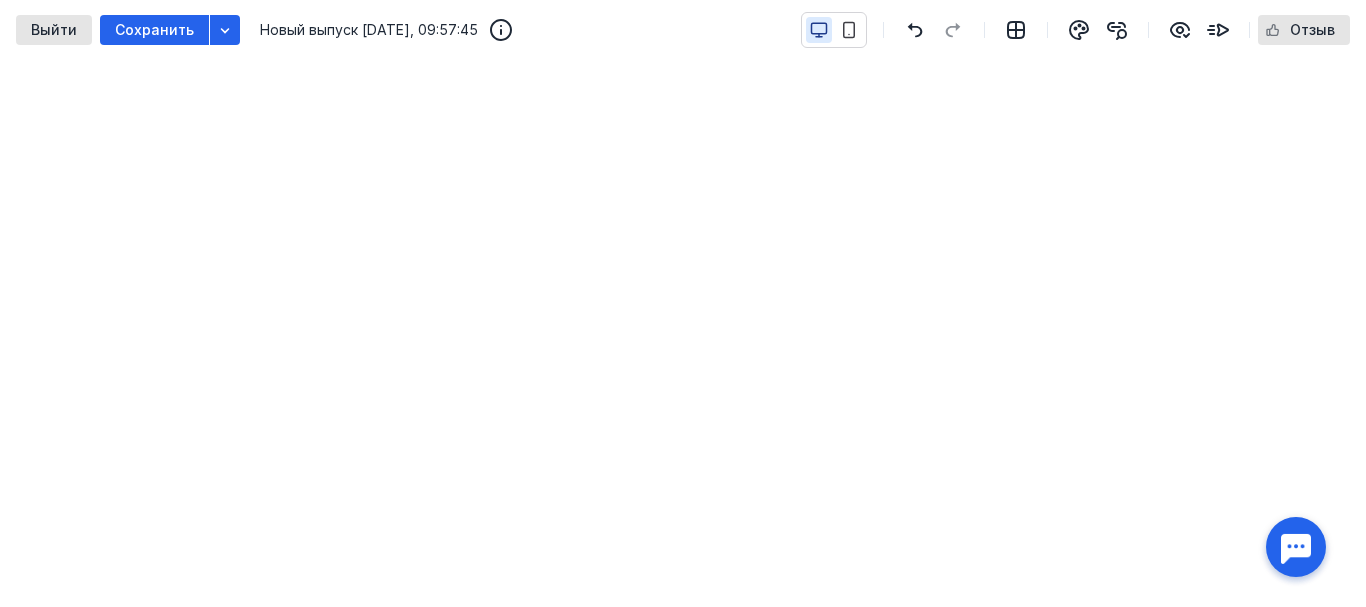 scroll, scrollTop: 0, scrollLeft: 0, axis: both 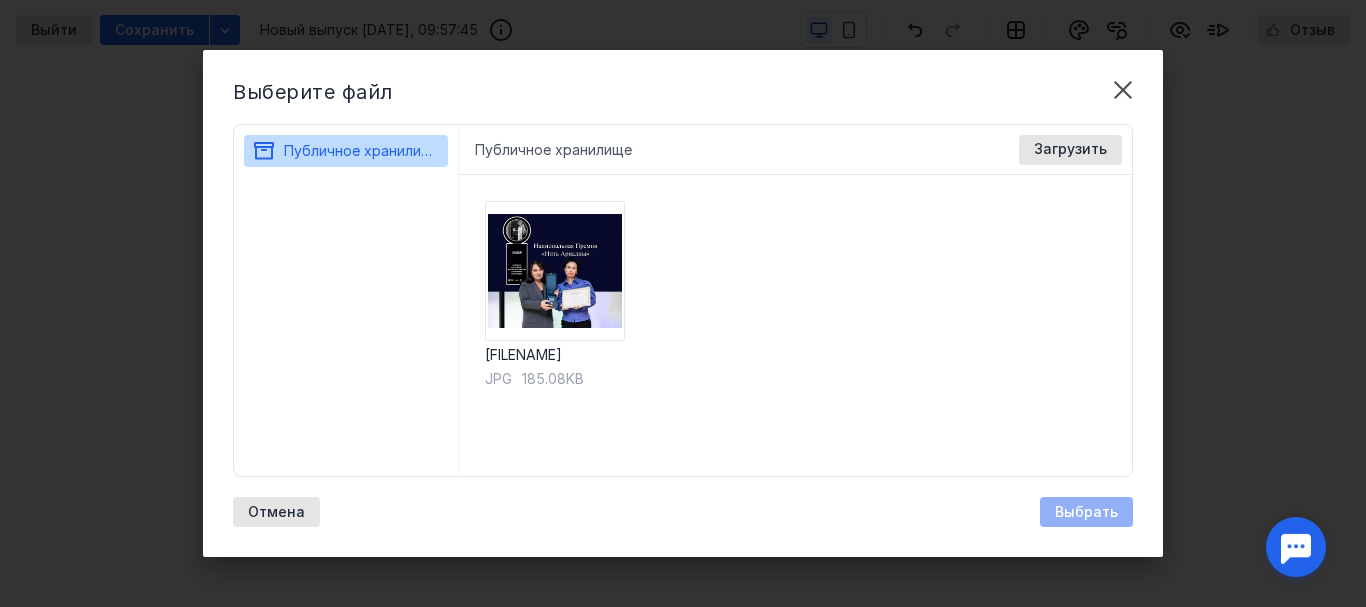 click on "Выбрать" at bounding box center (1086, 512) 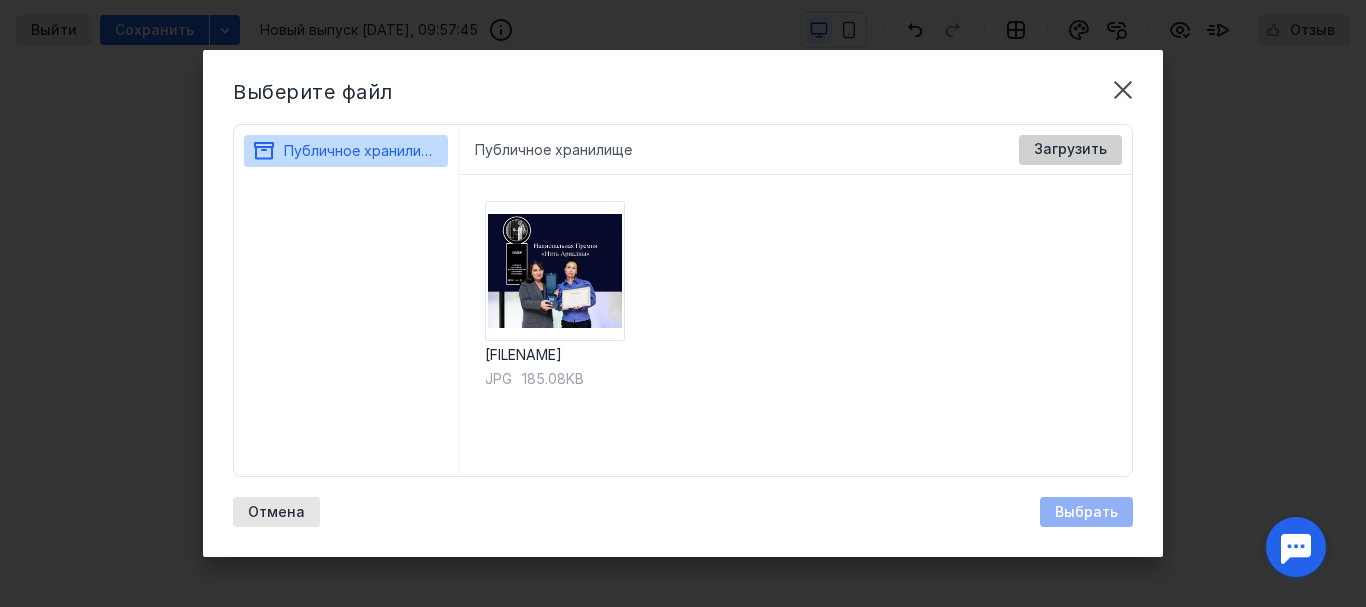 click on "Загрузить" at bounding box center [1070, 149] 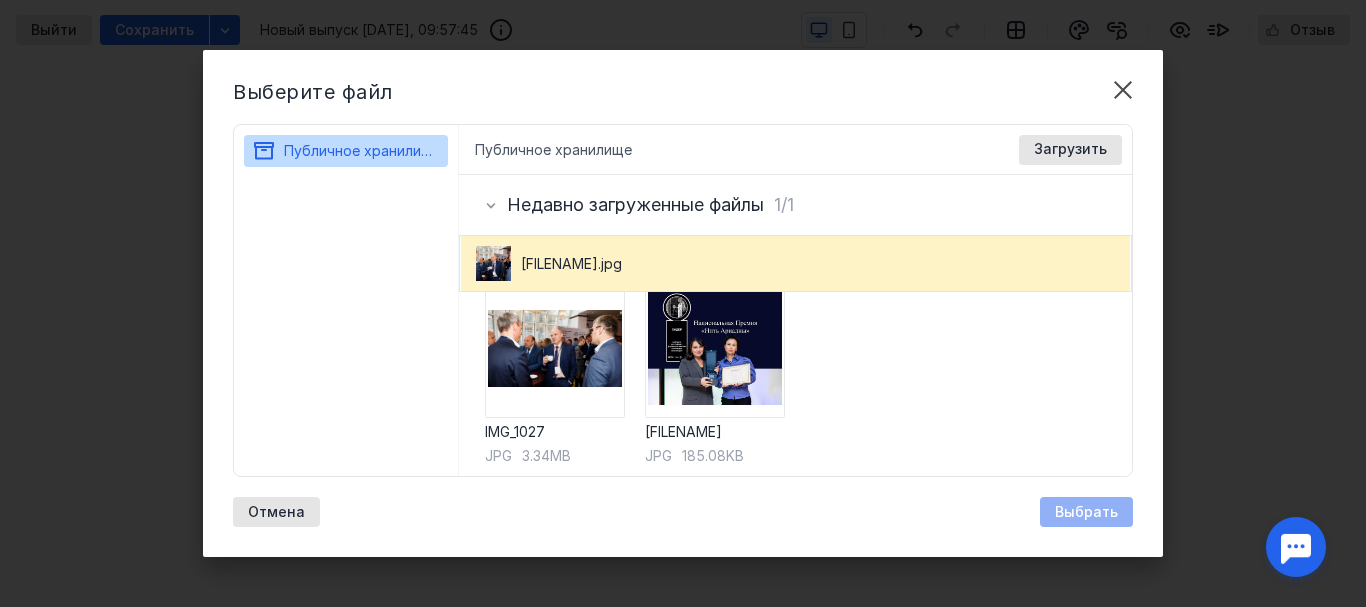 scroll, scrollTop: 53, scrollLeft: 0, axis: vertical 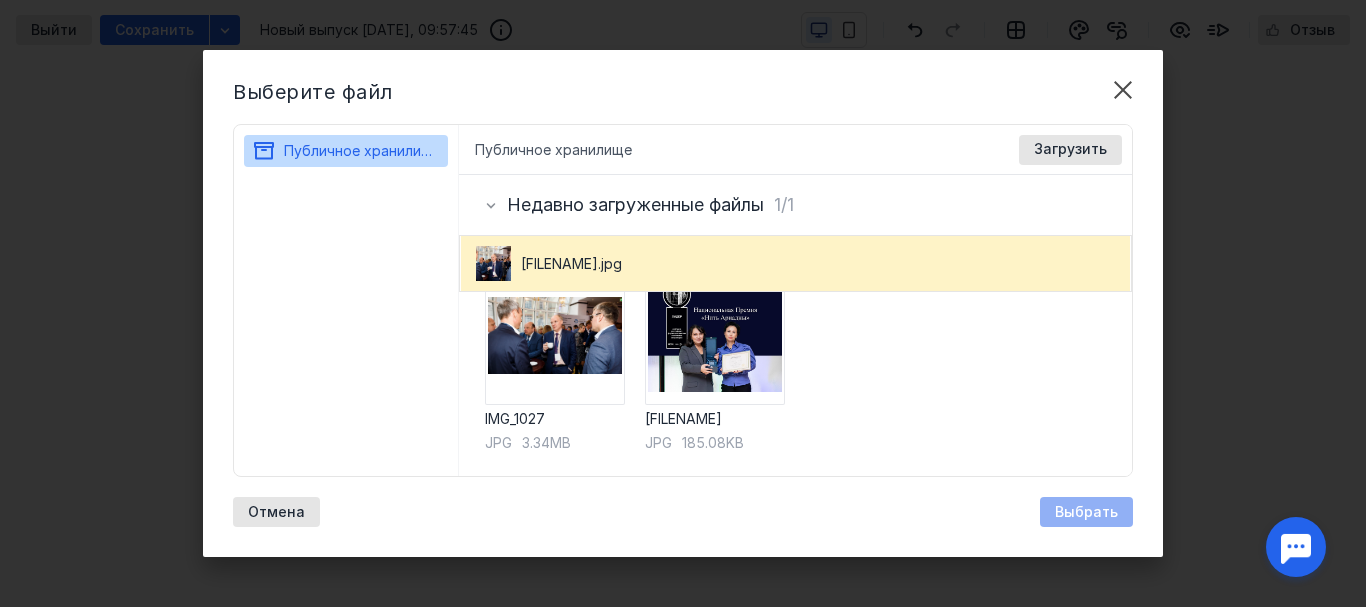 click on "Выбрать" at bounding box center (1086, 512) 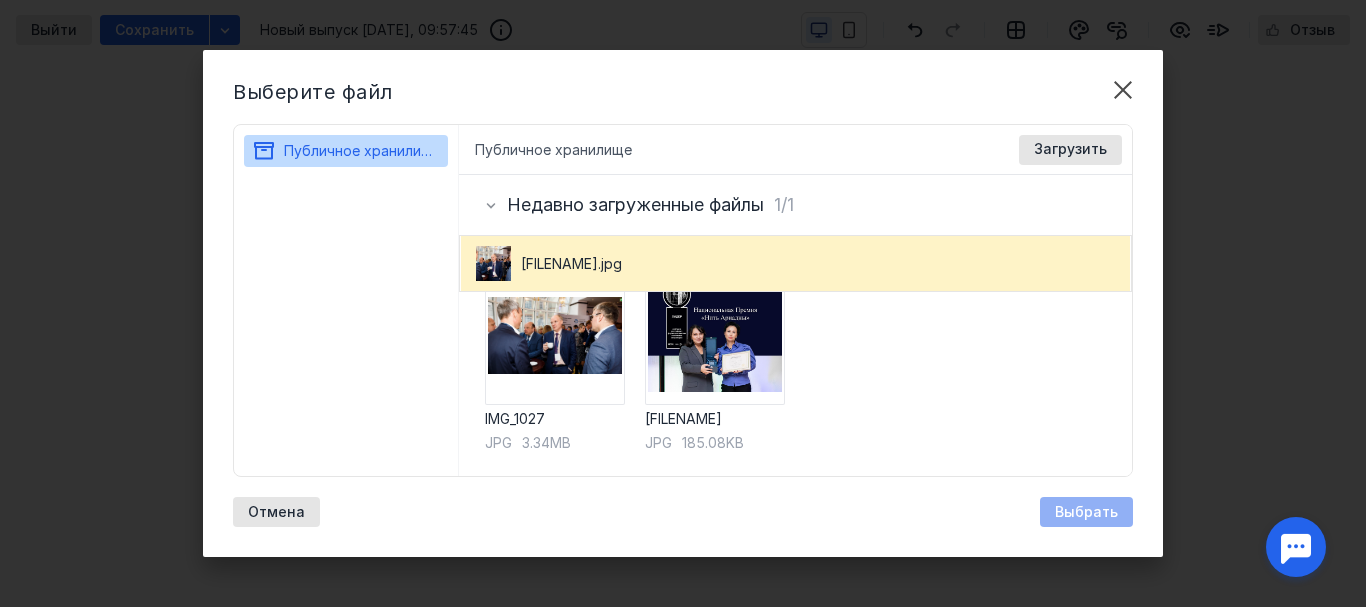 click on "Выбрать" at bounding box center (1086, 512) 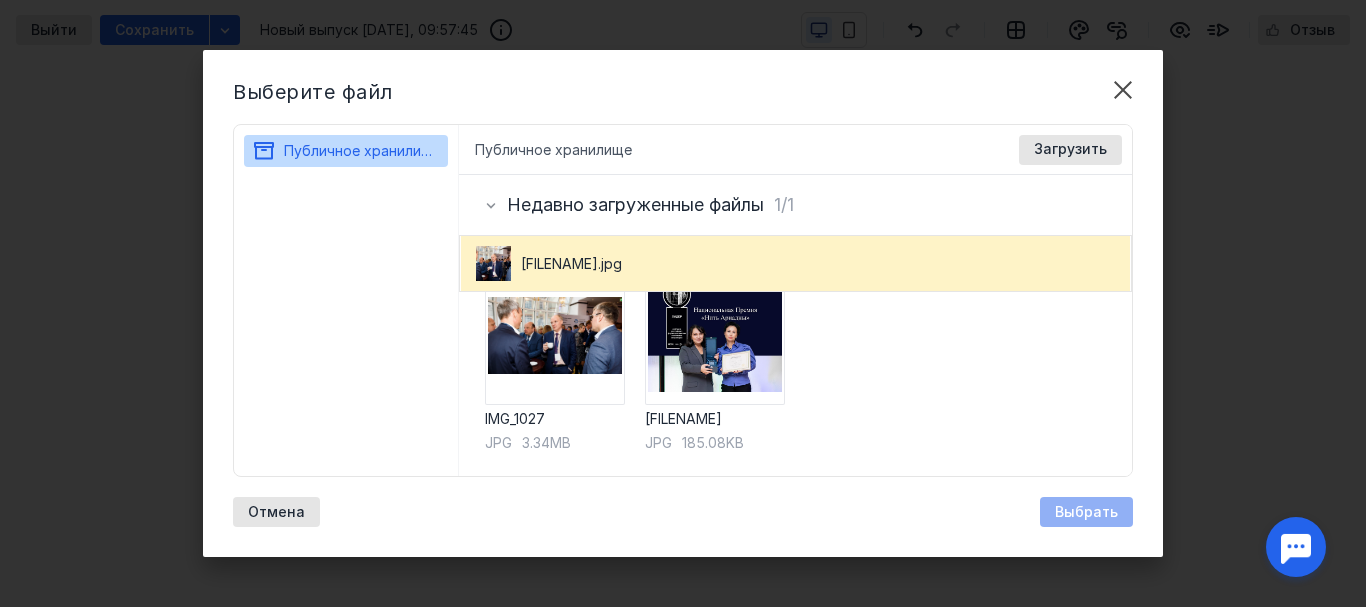 click on "Выбрать" at bounding box center [1086, 512] 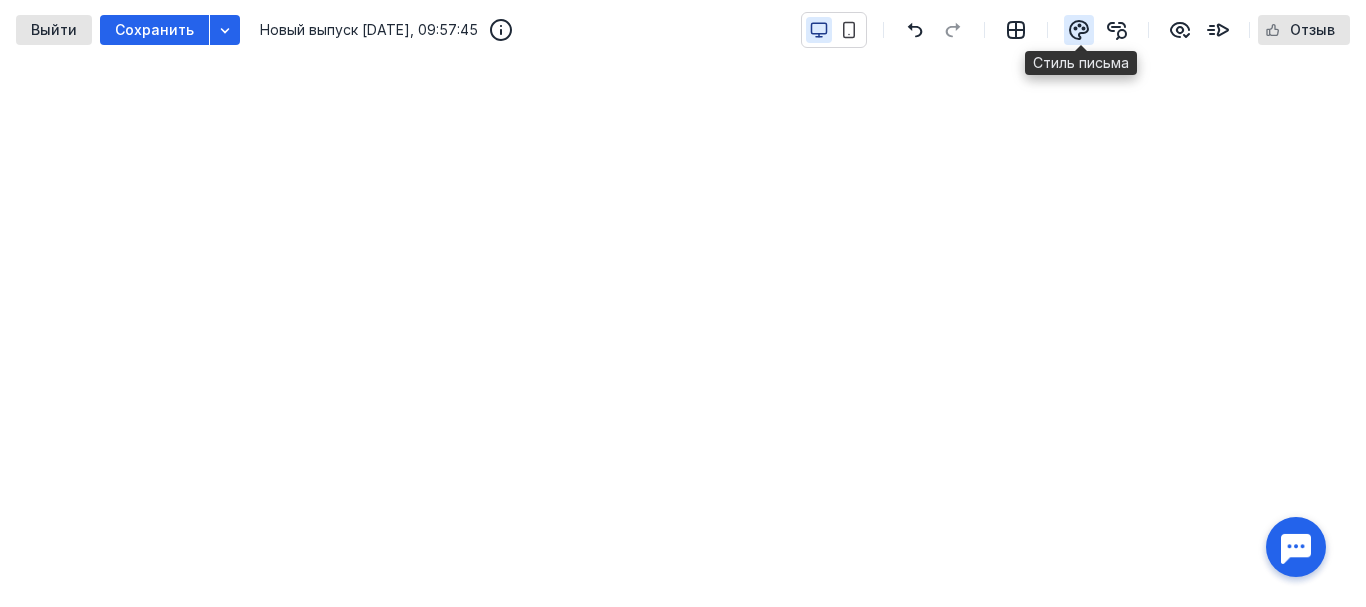 click 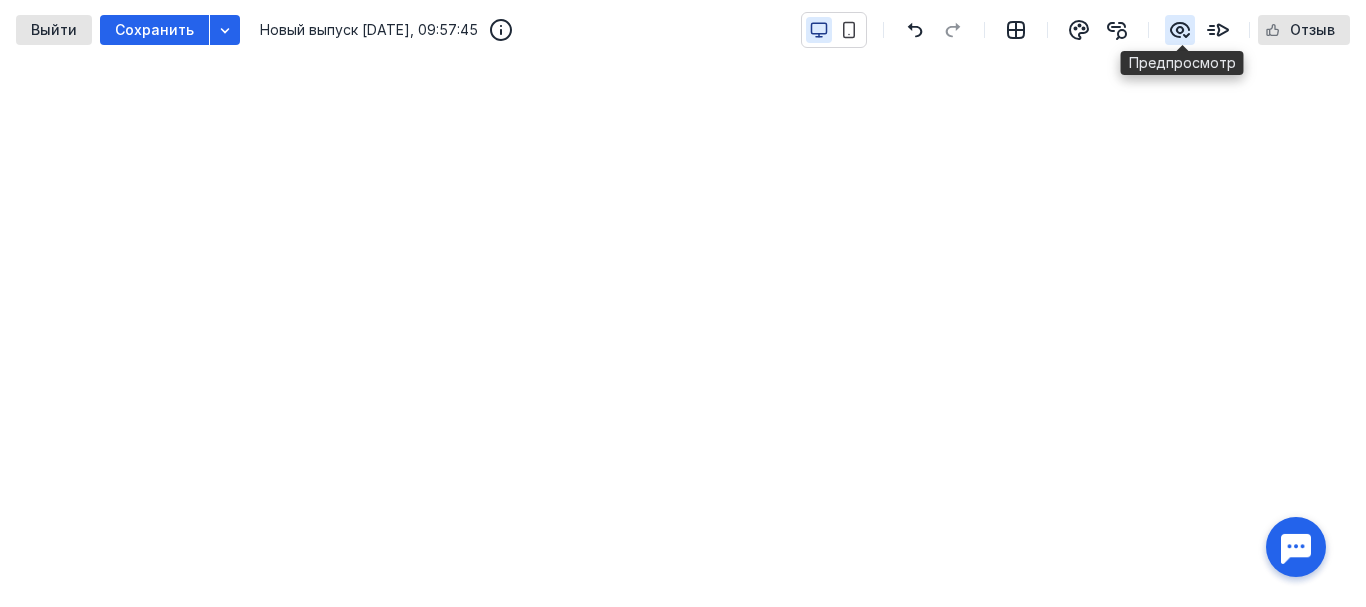 click 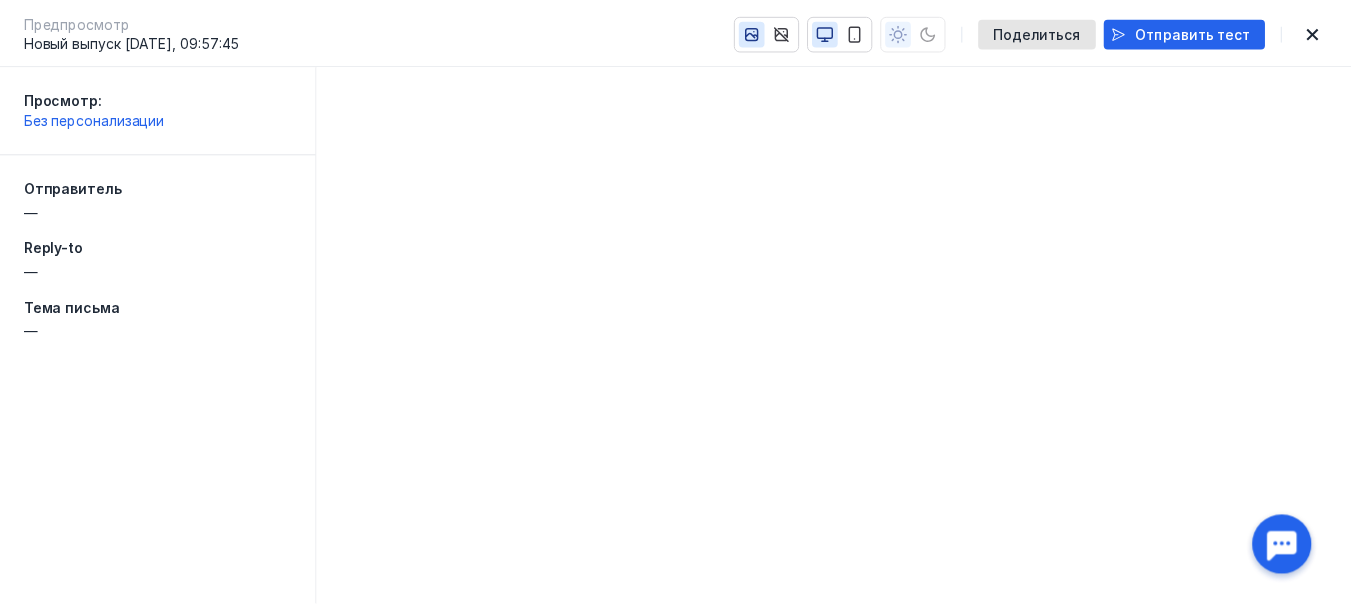 scroll, scrollTop: 0, scrollLeft: 0, axis: both 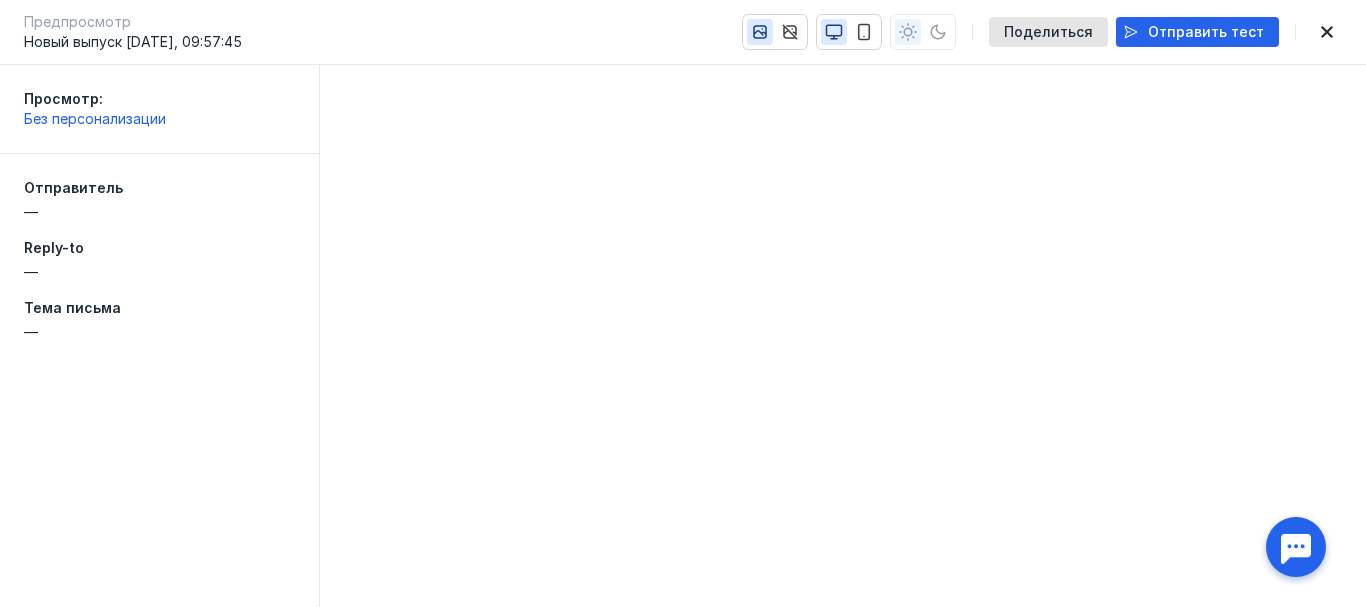 click on "—" at bounding box center [159, 332] 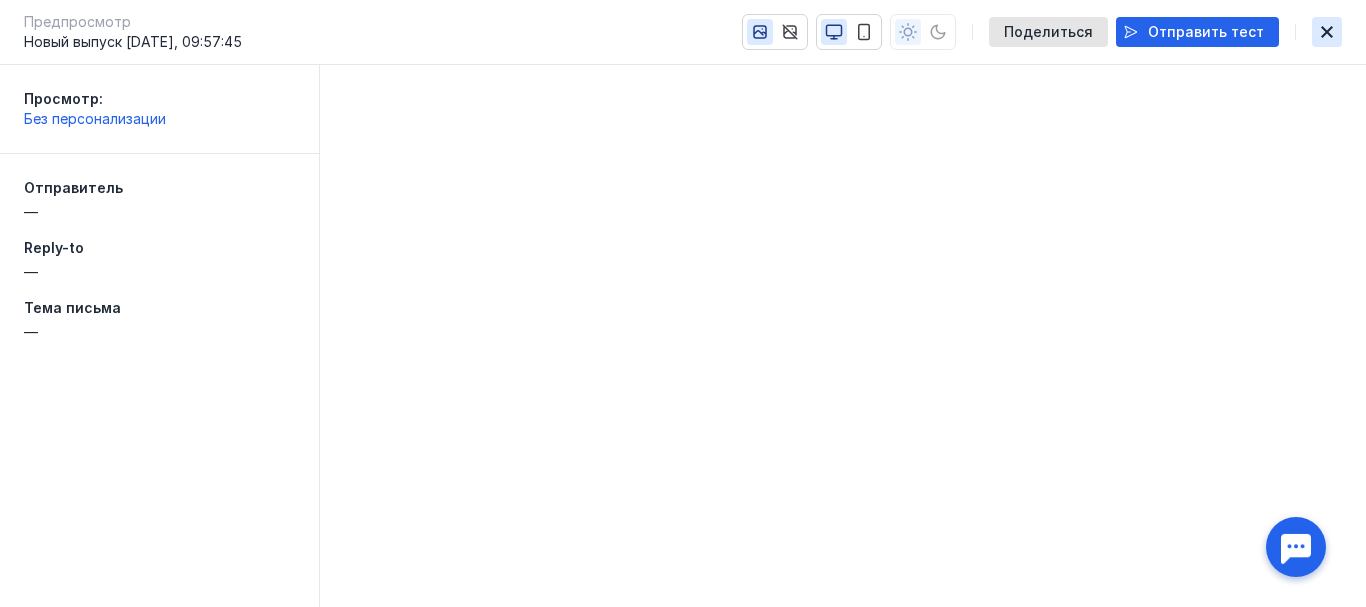 click 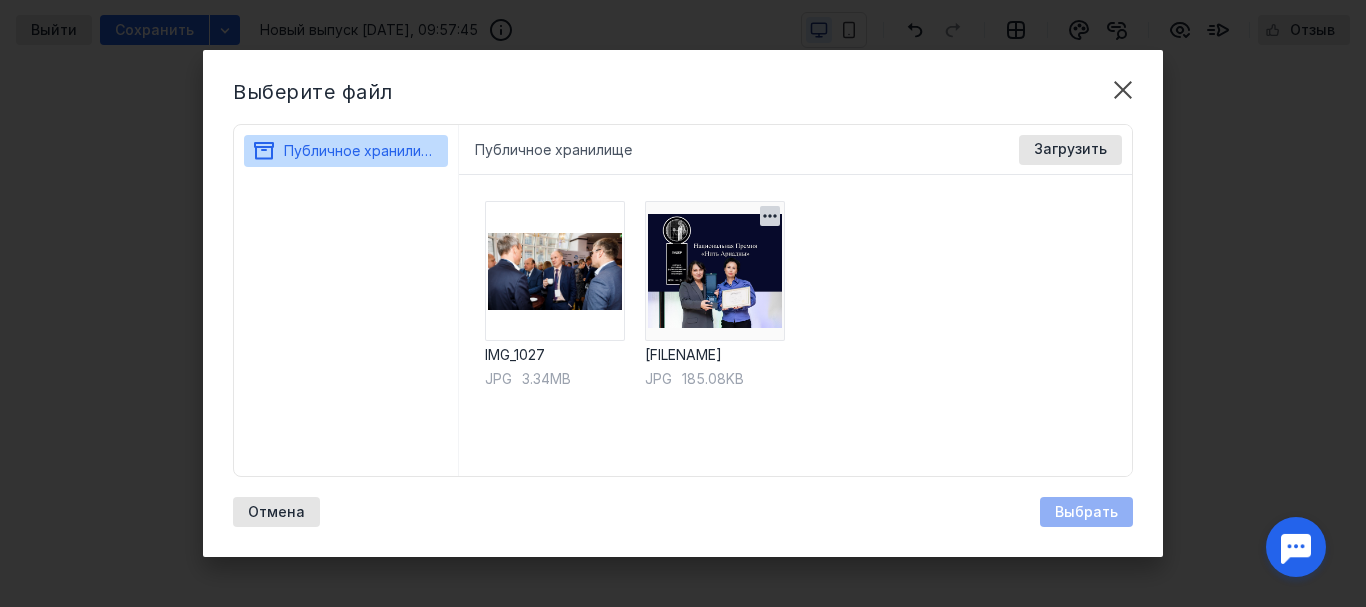 click at bounding box center (715, 271) 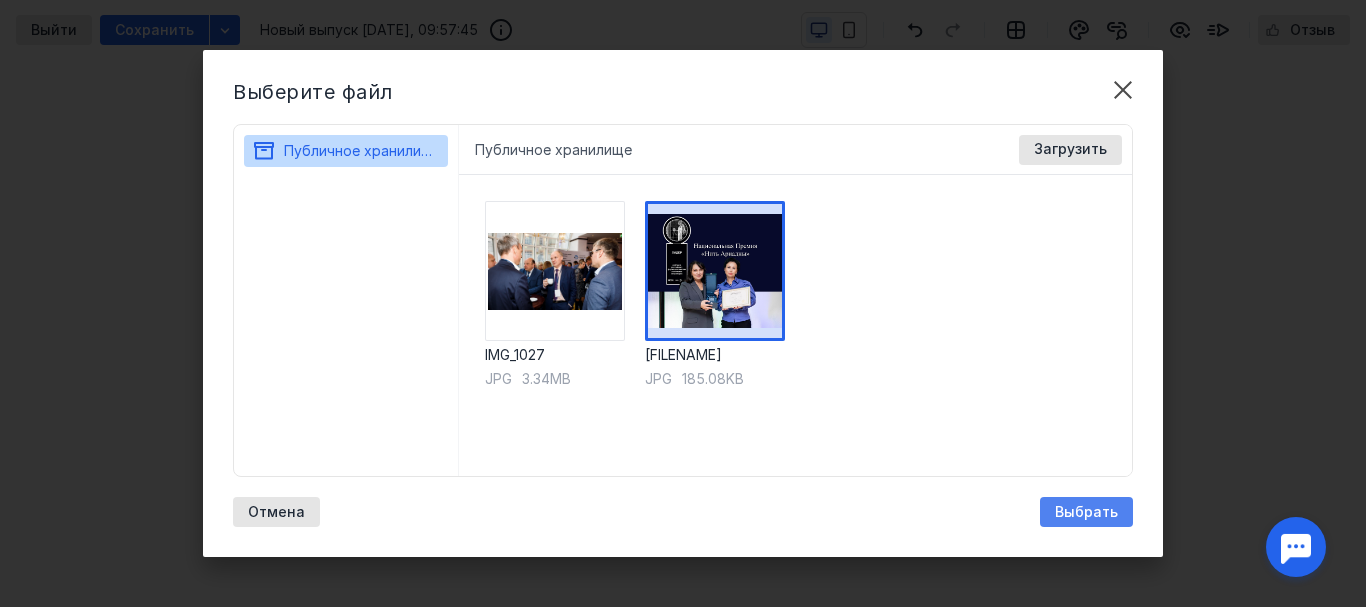 click on "Выбрать" at bounding box center [1086, 512] 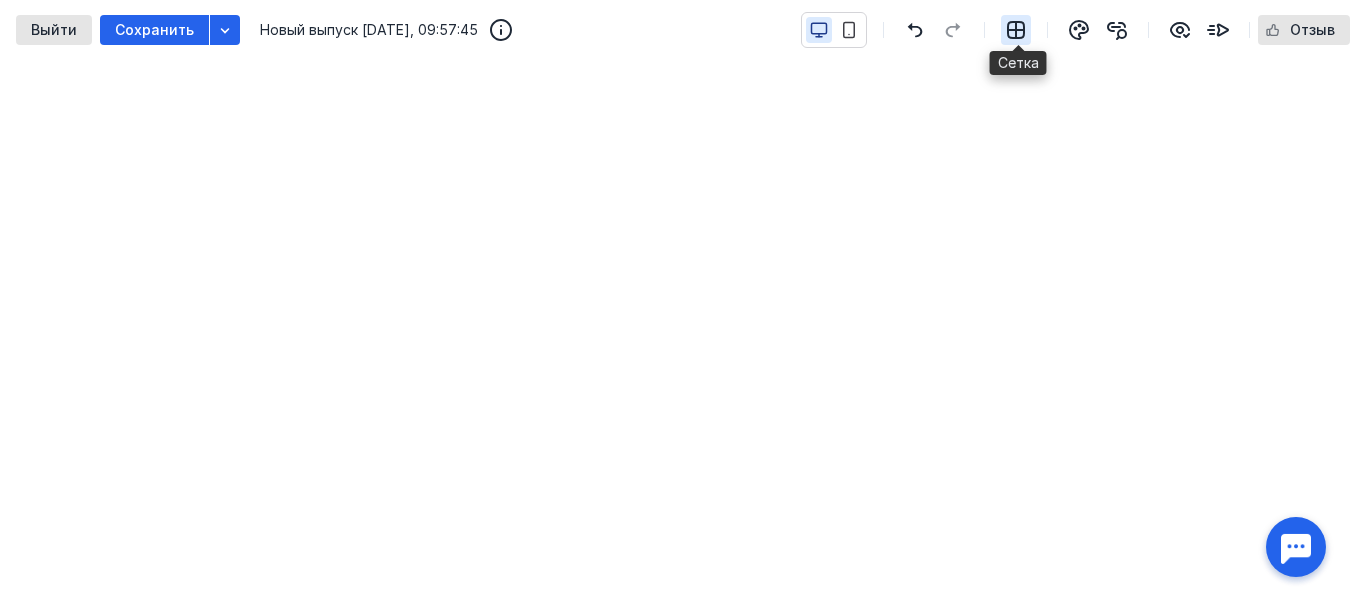 click 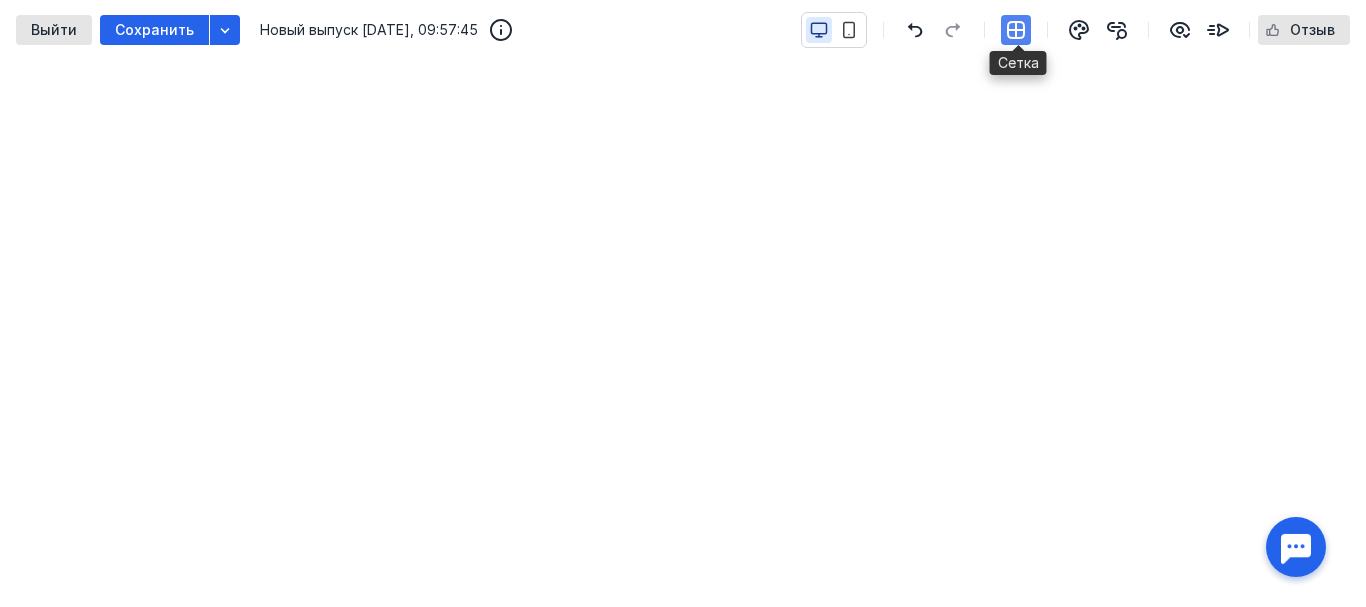 click 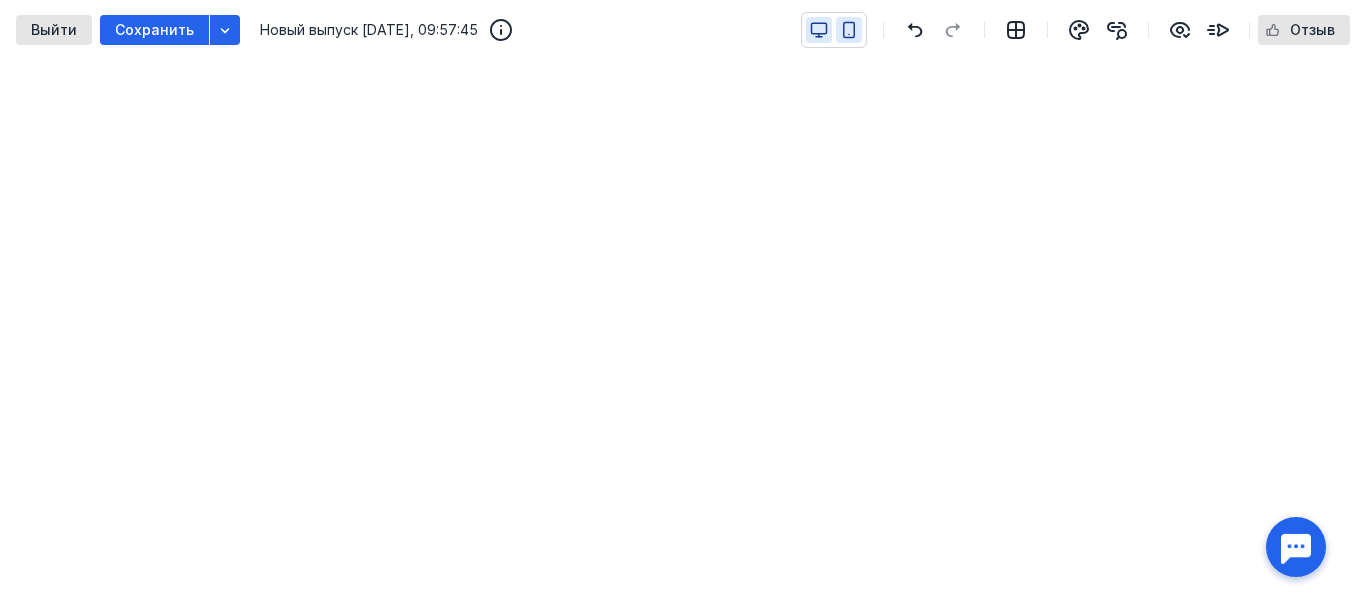 click 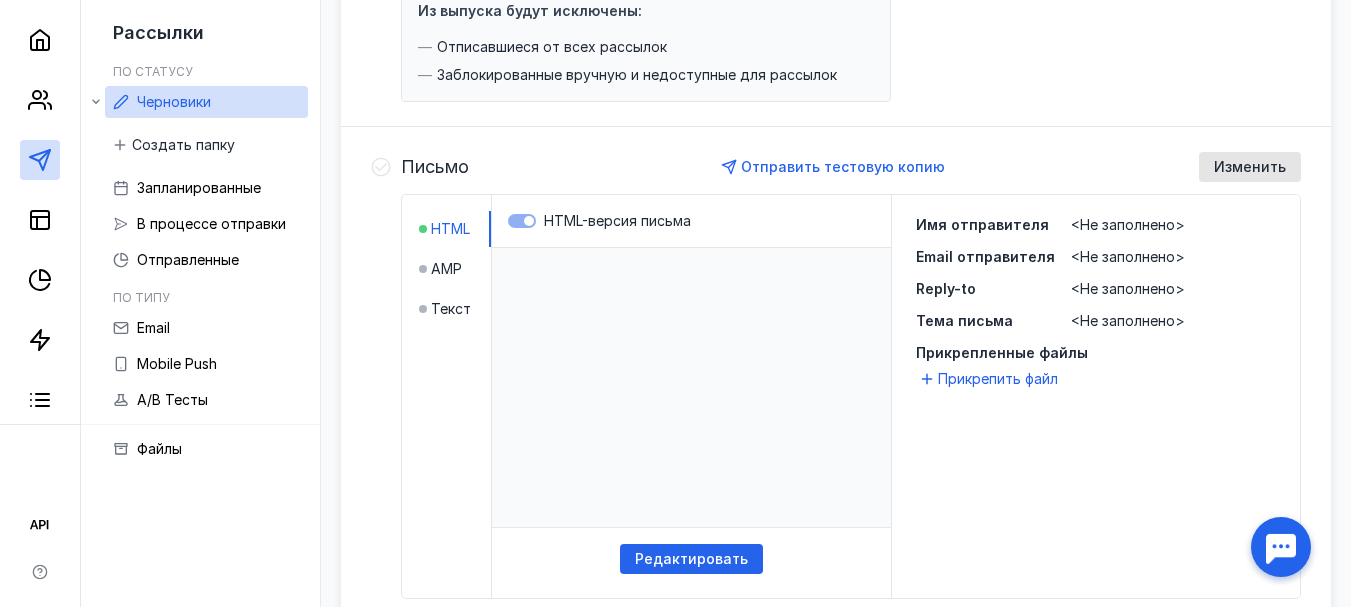 click on "<Не заполнено>" at bounding box center (1128, 224) 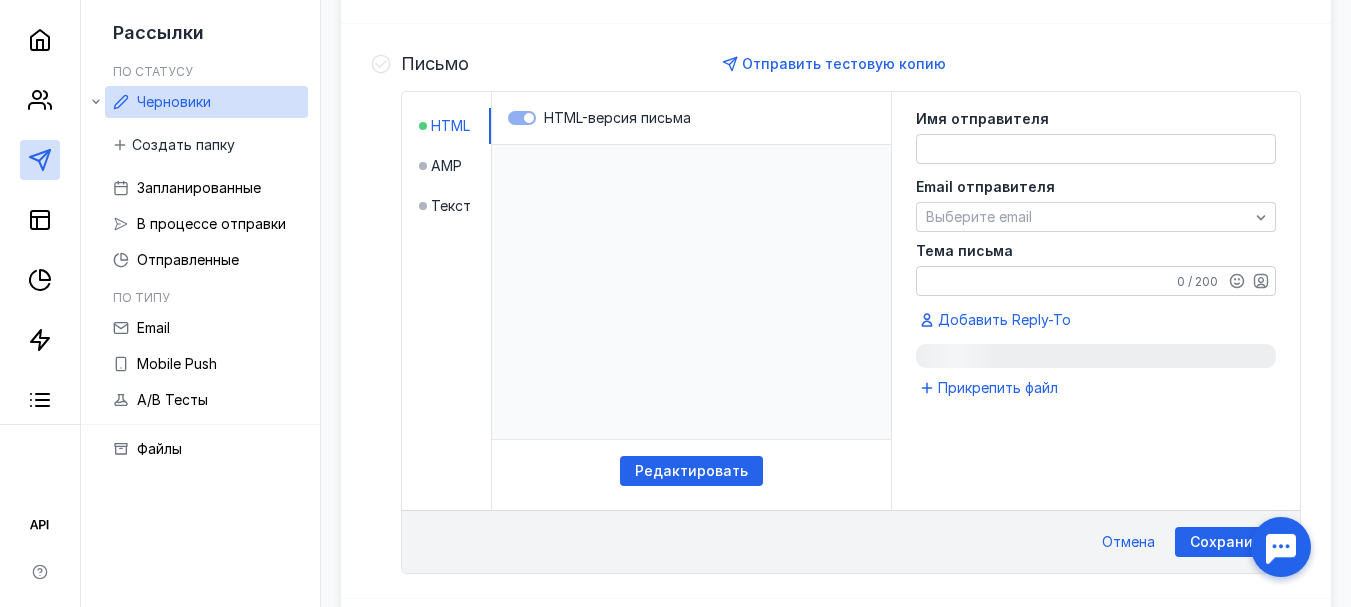 scroll, scrollTop: 450, scrollLeft: 0, axis: vertical 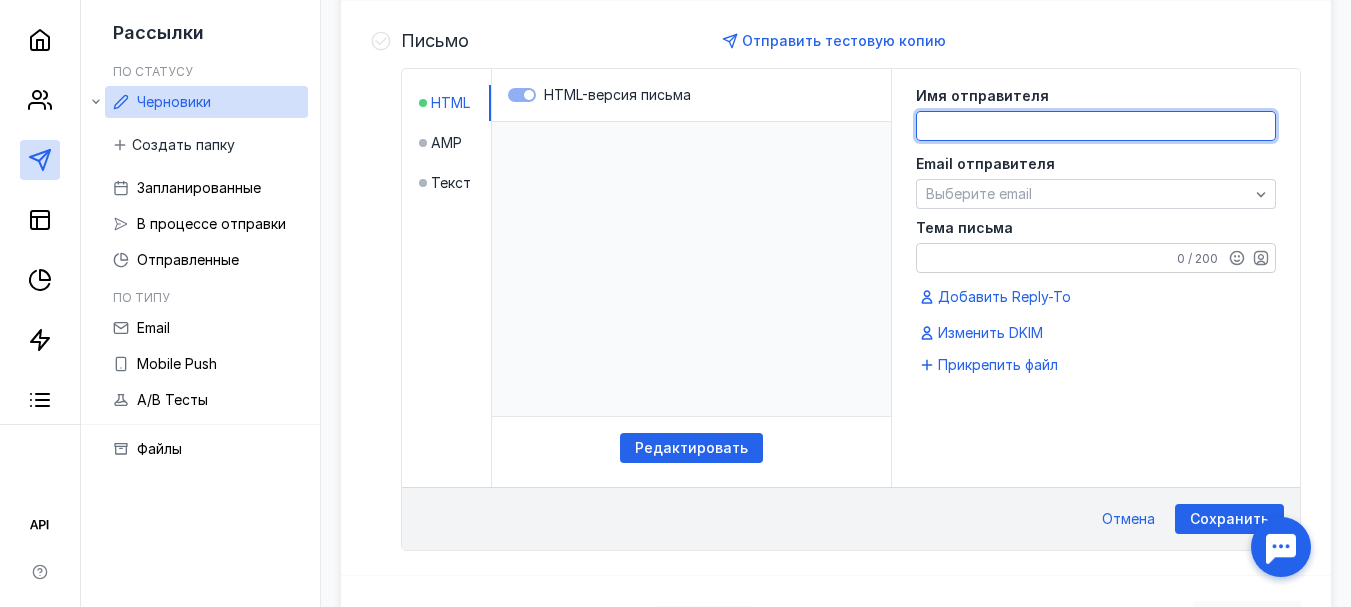 click 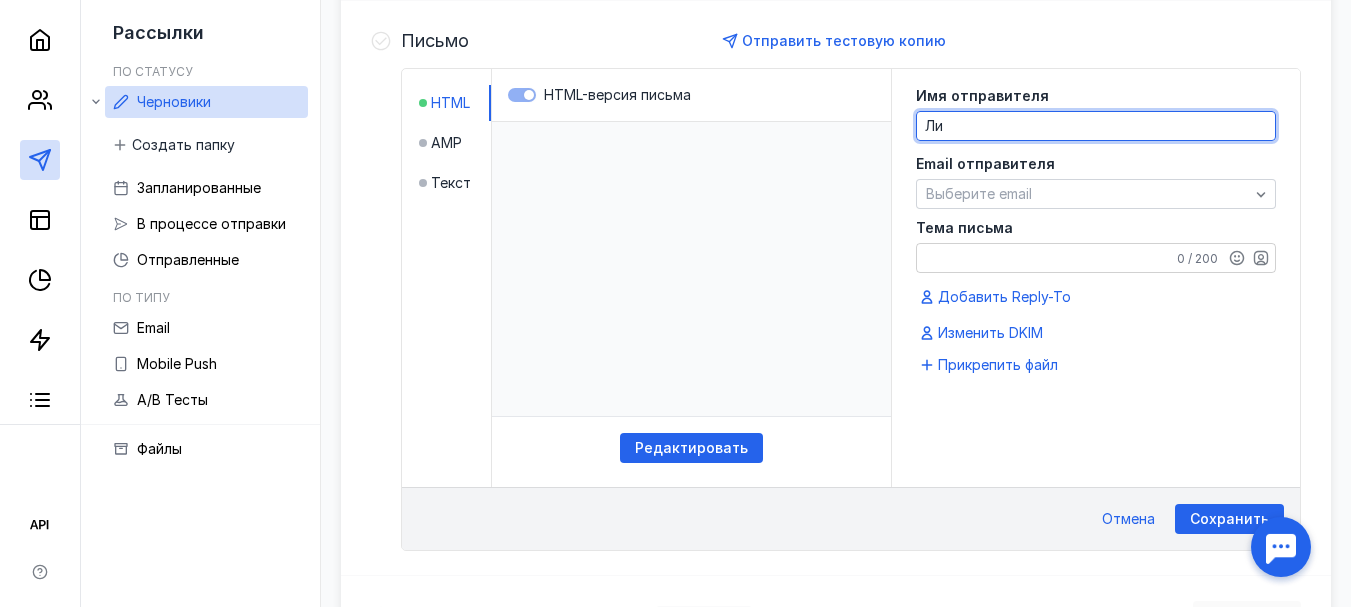 type on "Л" 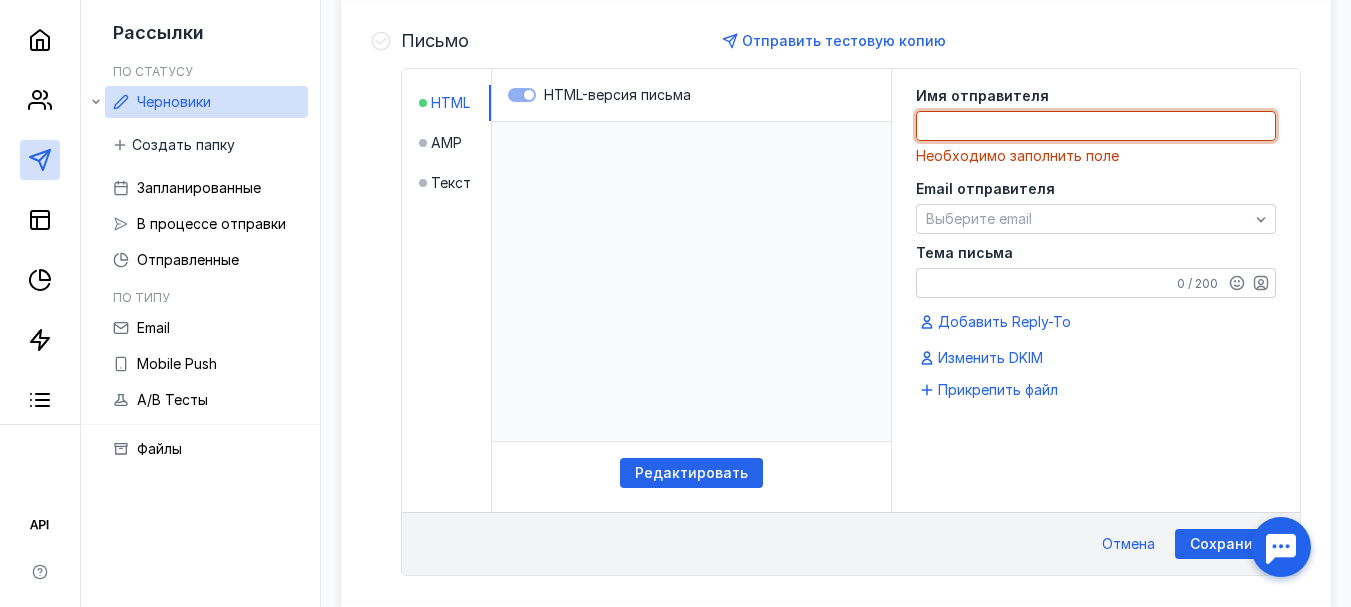 click 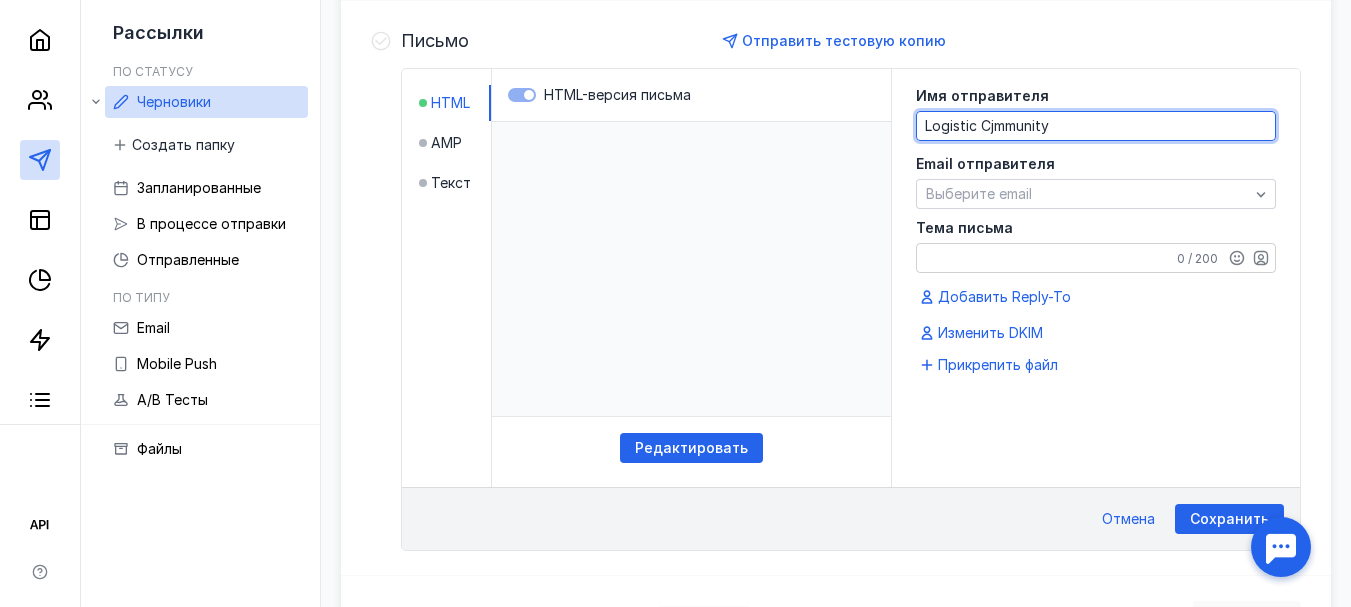 click on "Logistic Cjmmunity" 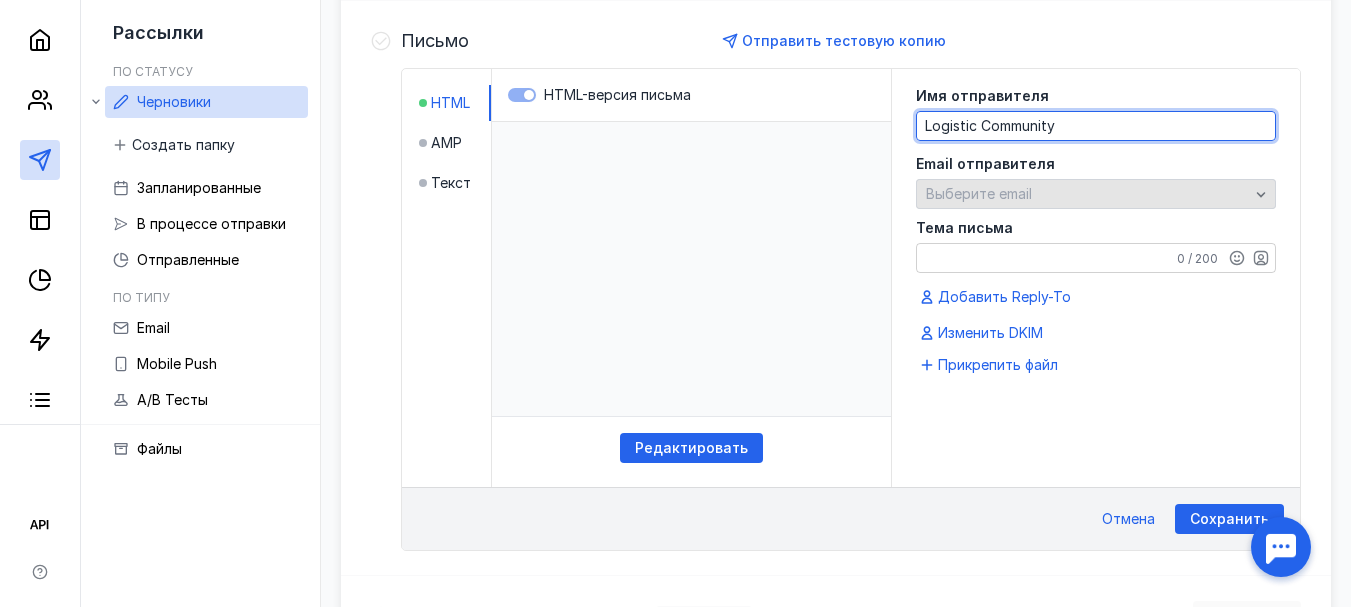 type on "Logistic Community" 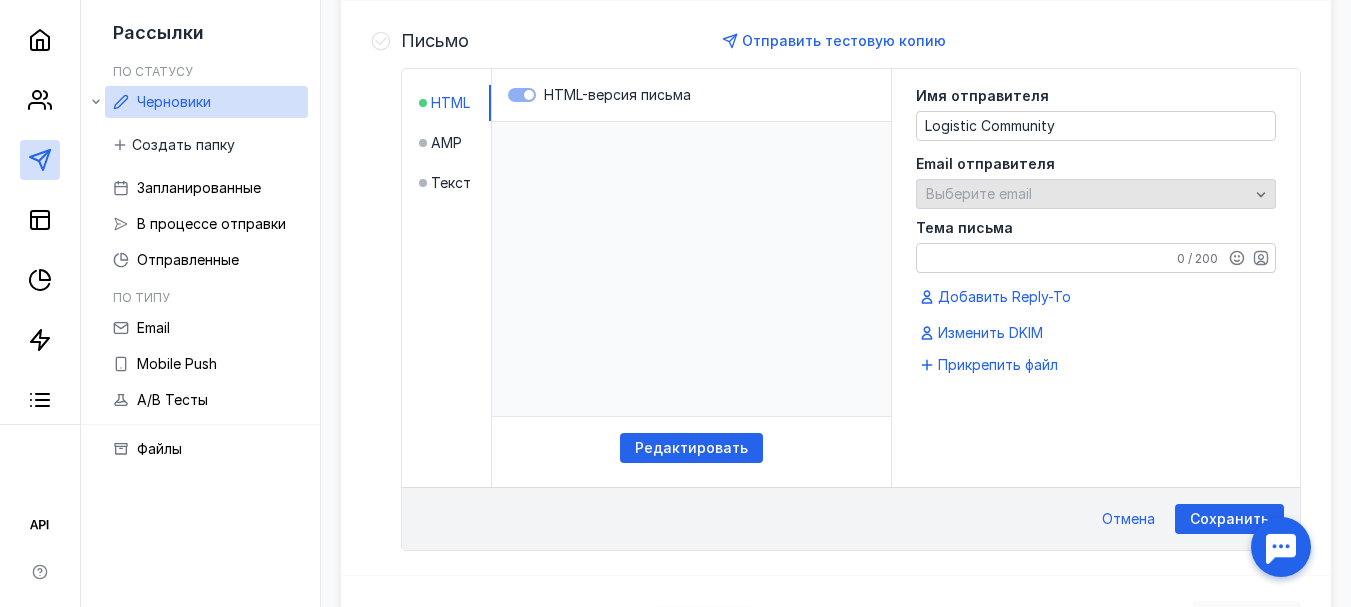 click on "Выберите email" at bounding box center [979, 193] 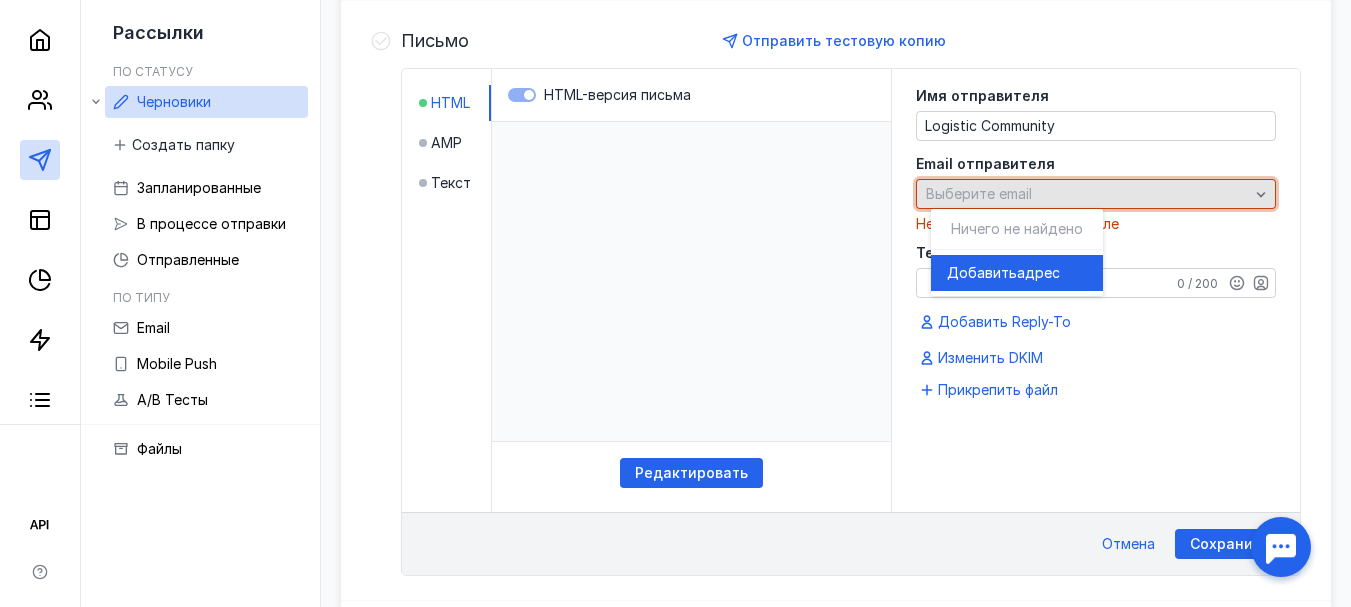 click on "Выберите email" at bounding box center [979, 193] 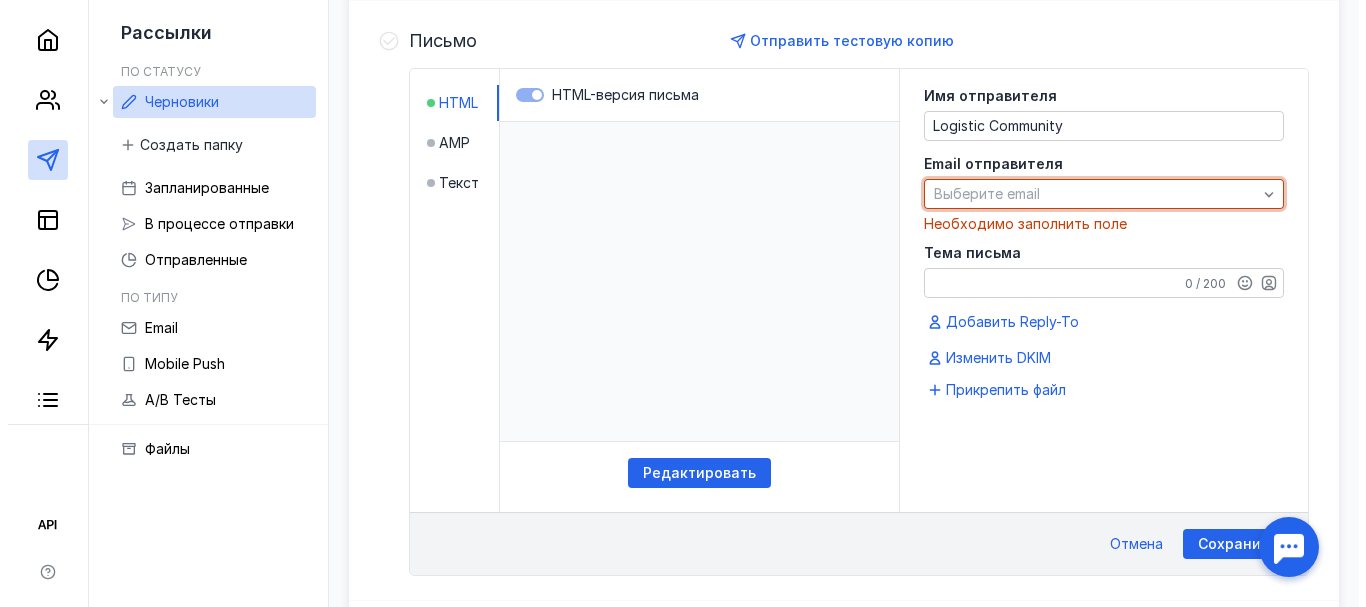 scroll, scrollTop: 324, scrollLeft: 0, axis: vertical 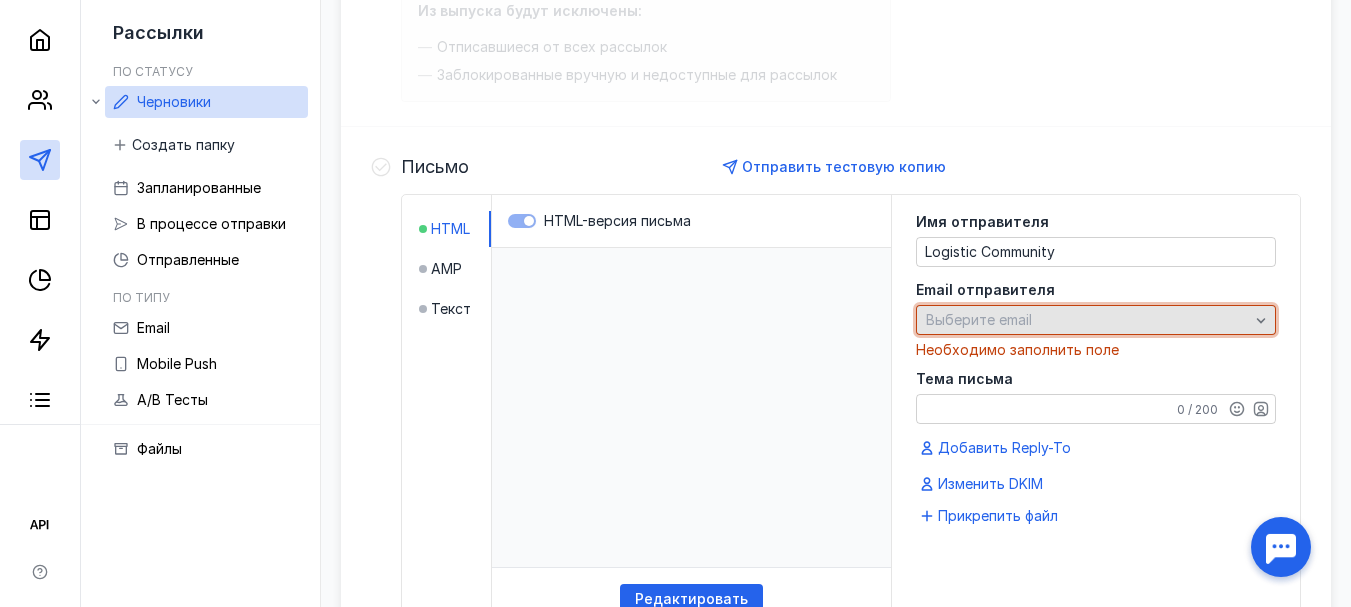 click 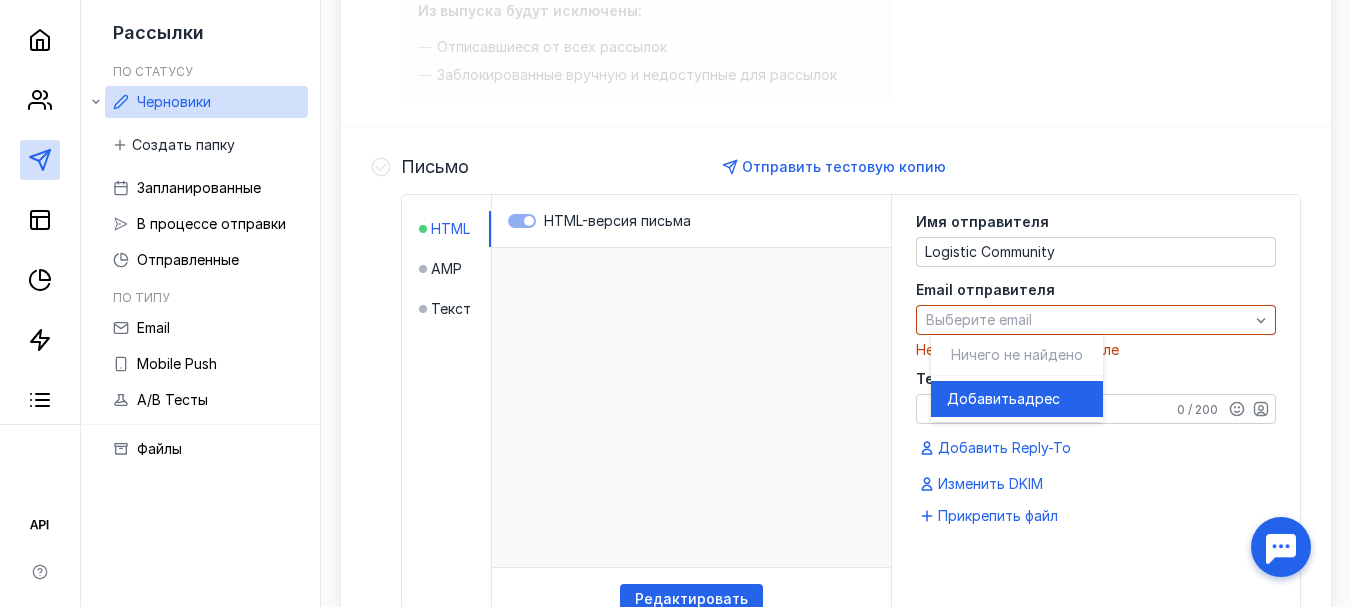 click on "Ничего не найдено" at bounding box center [1017, 354] 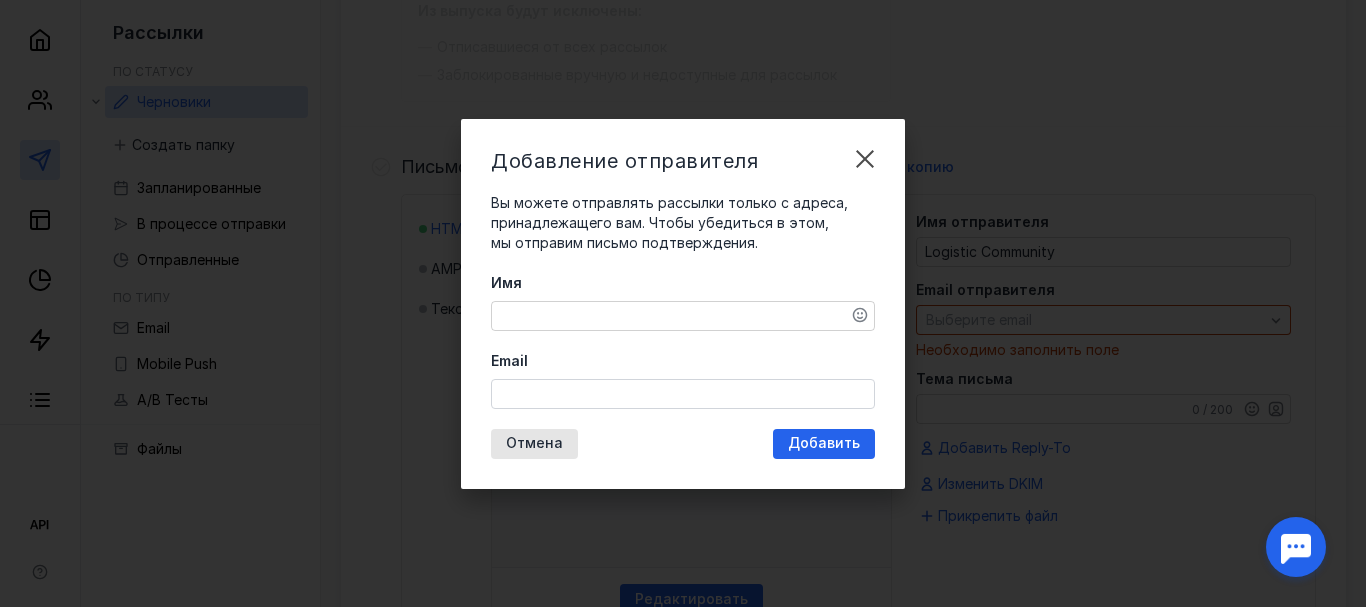 click on "Имя" at bounding box center [683, 316] 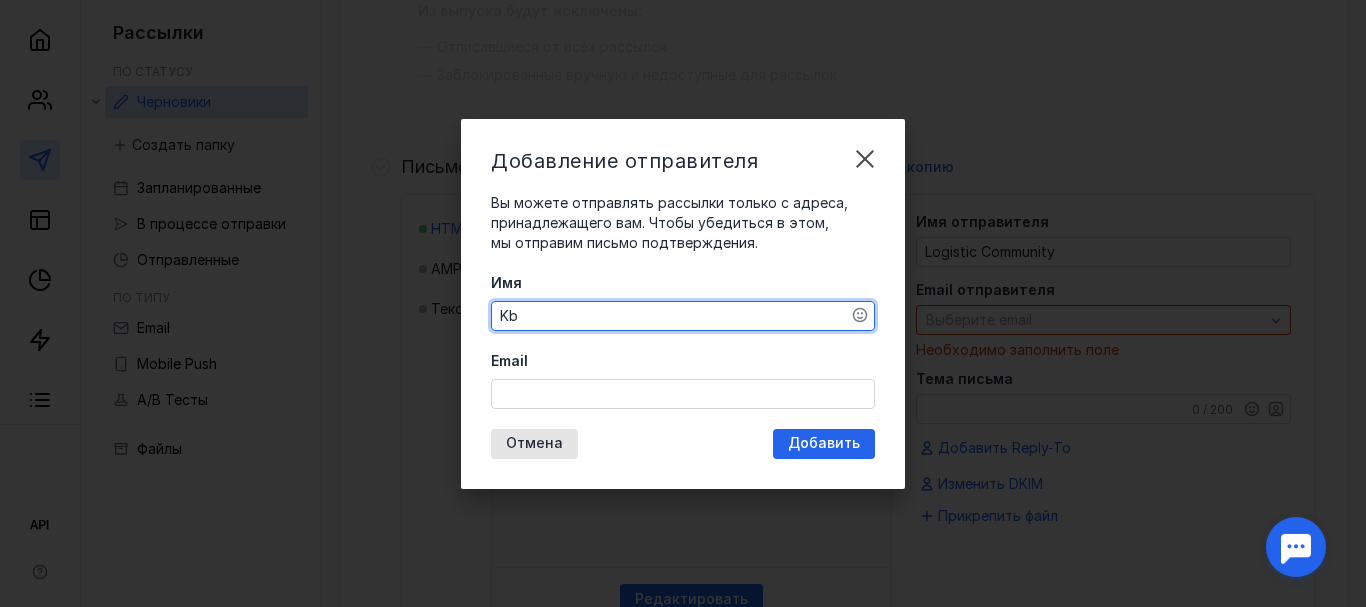 type on "K" 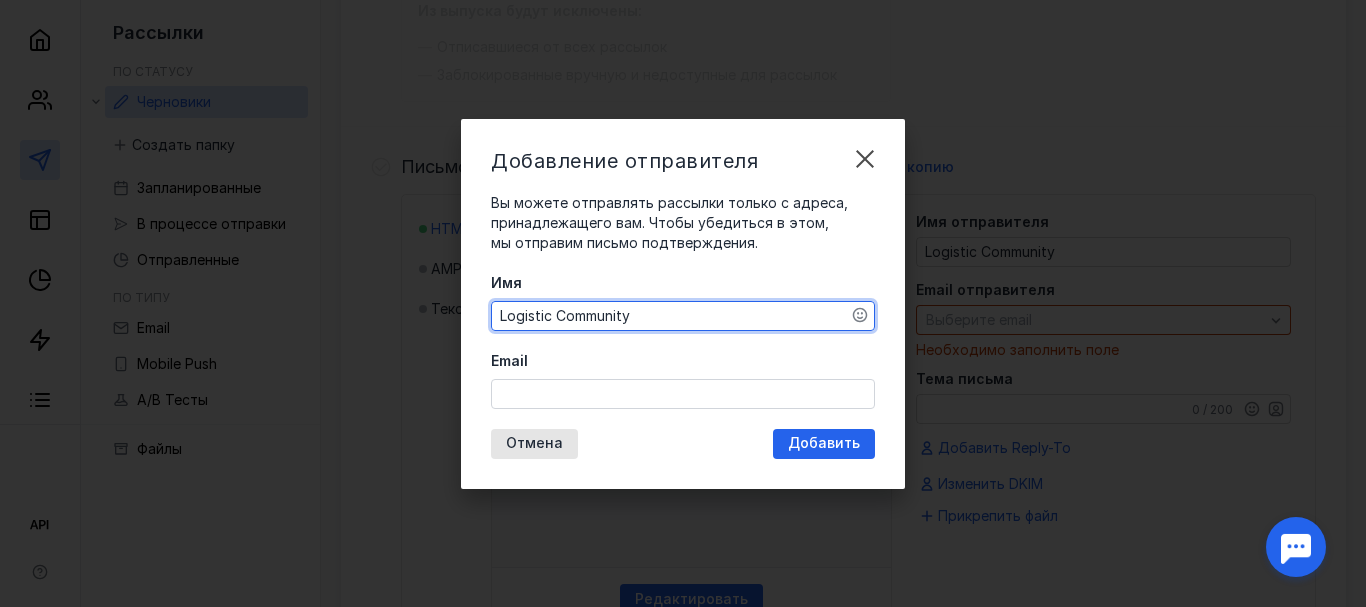 type on "Logistic Community" 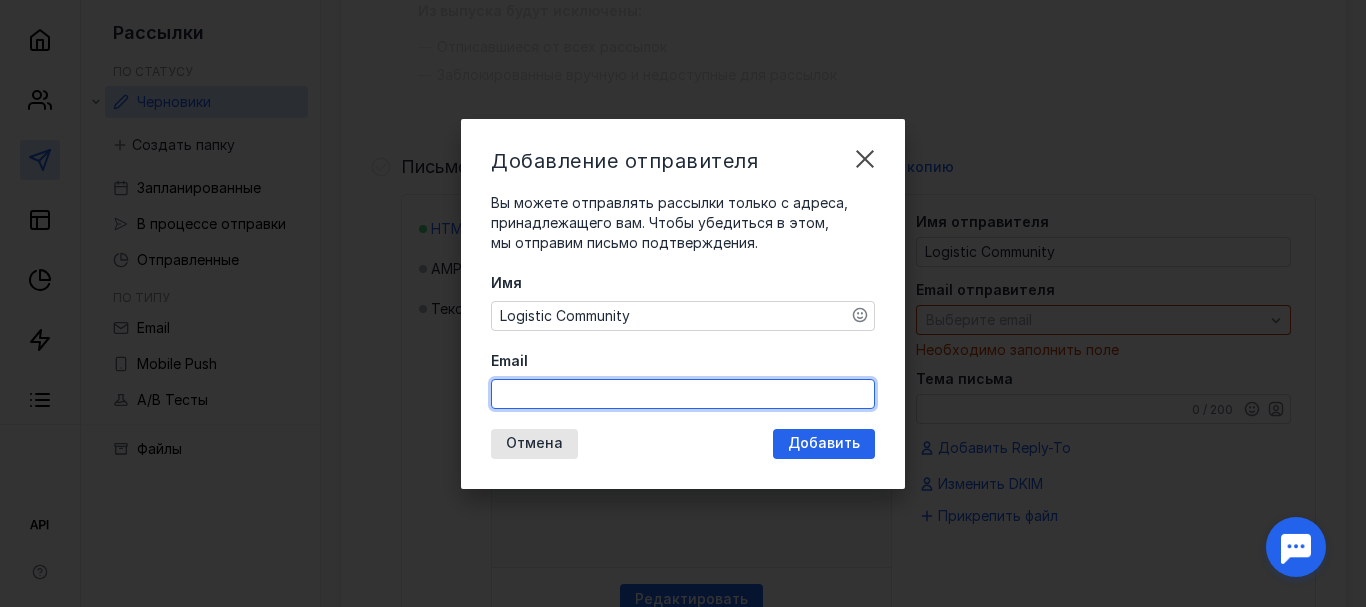 click on "Email" at bounding box center (683, 394) 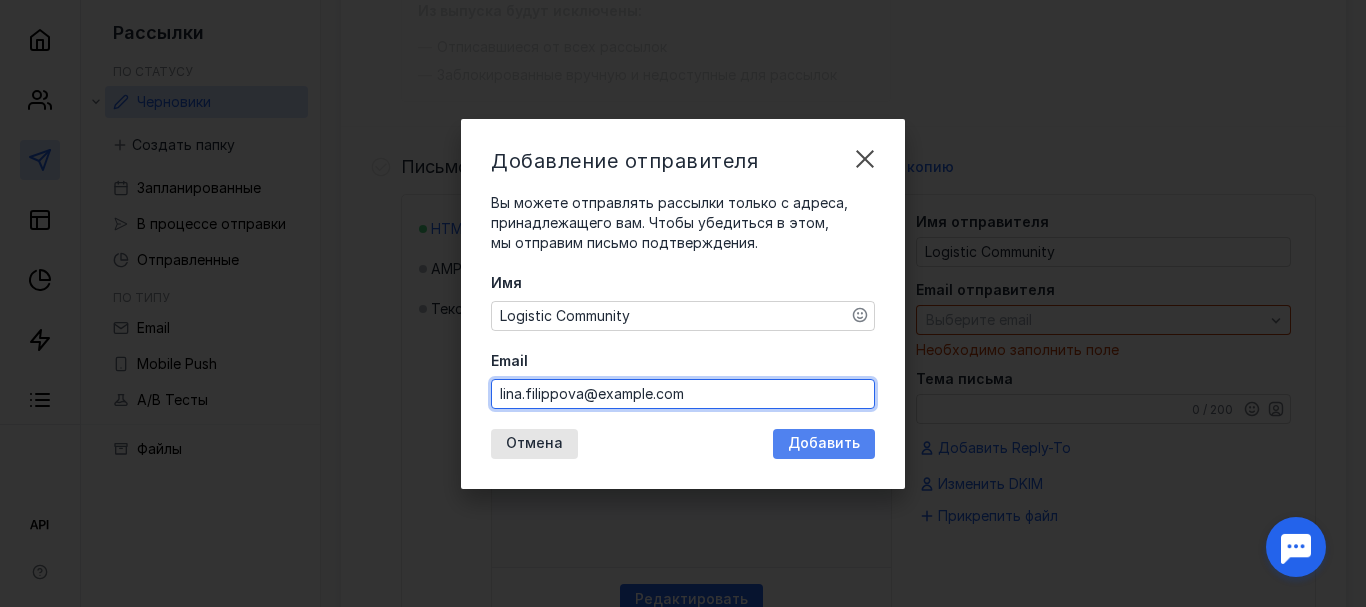 type on "lina.filippova@example.com" 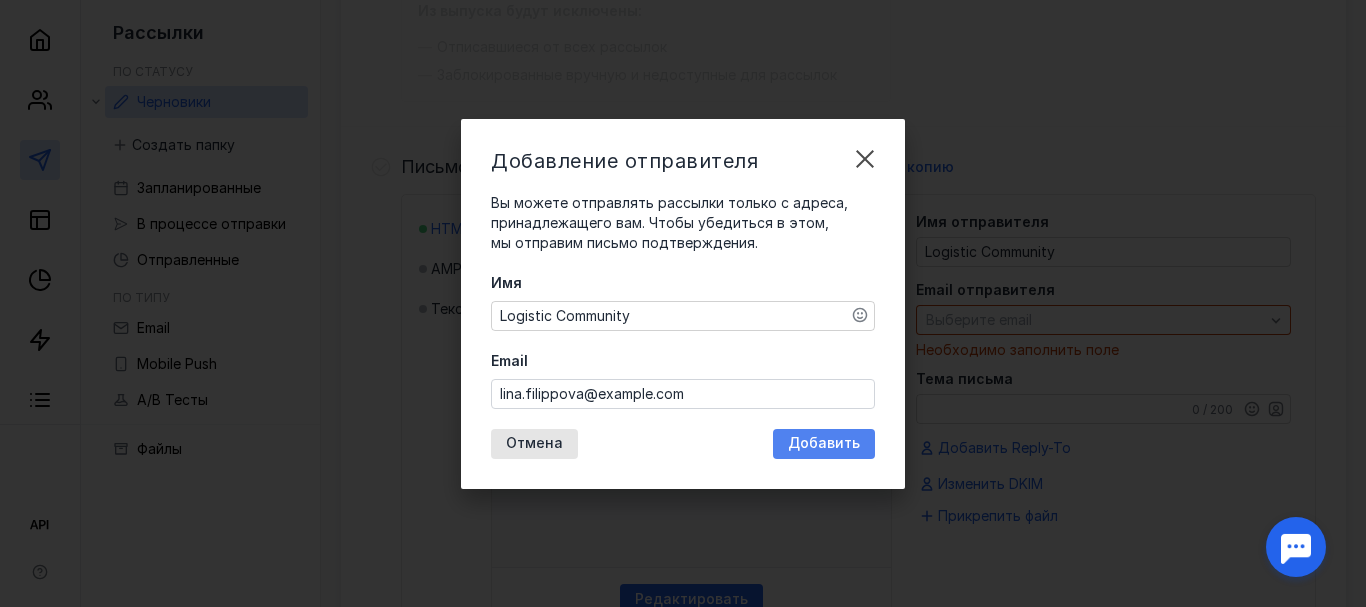 click on "Добавить" at bounding box center (824, 443) 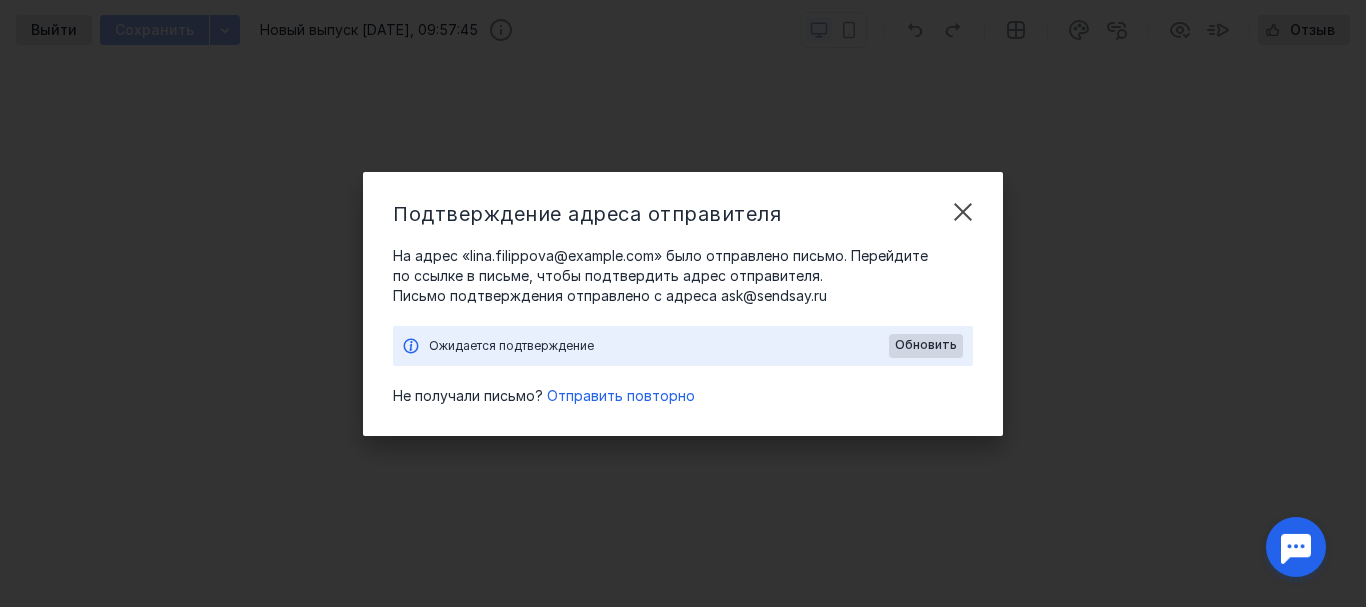 scroll, scrollTop: 0, scrollLeft: 0, axis: both 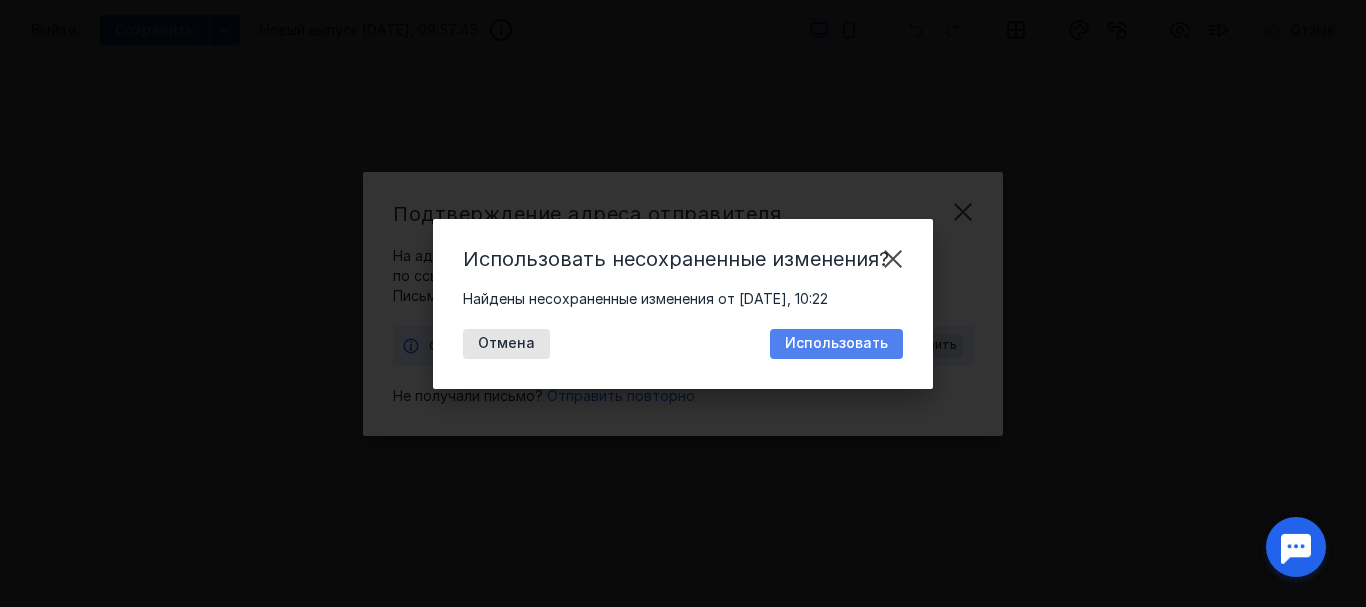 click on "Использовать" at bounding box center (836, 343) 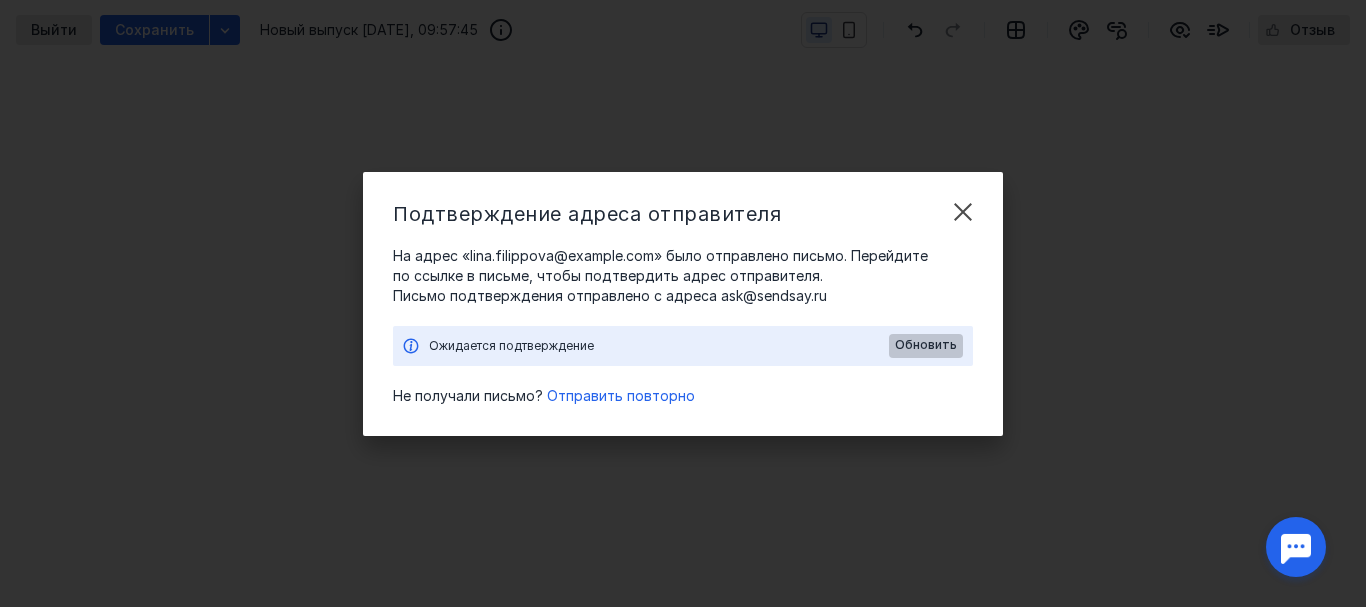 click on "Обновить" at bounding box center [926, 345] 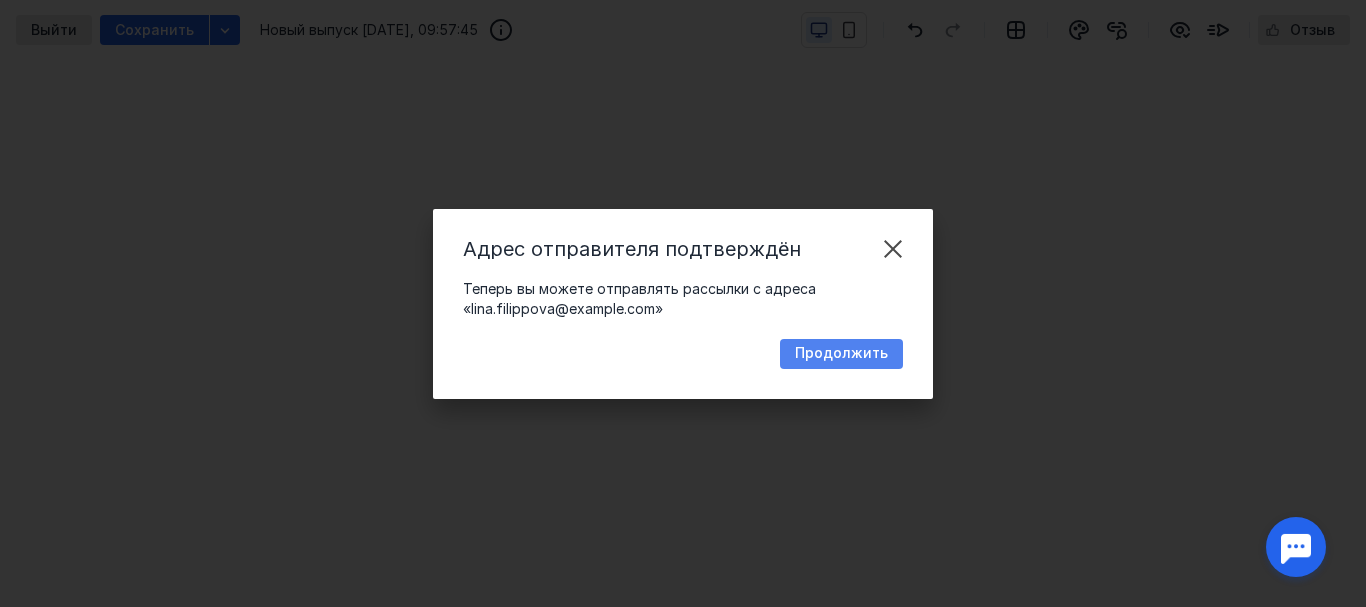 click on "Продолжить" at bounding box center (841, 353) 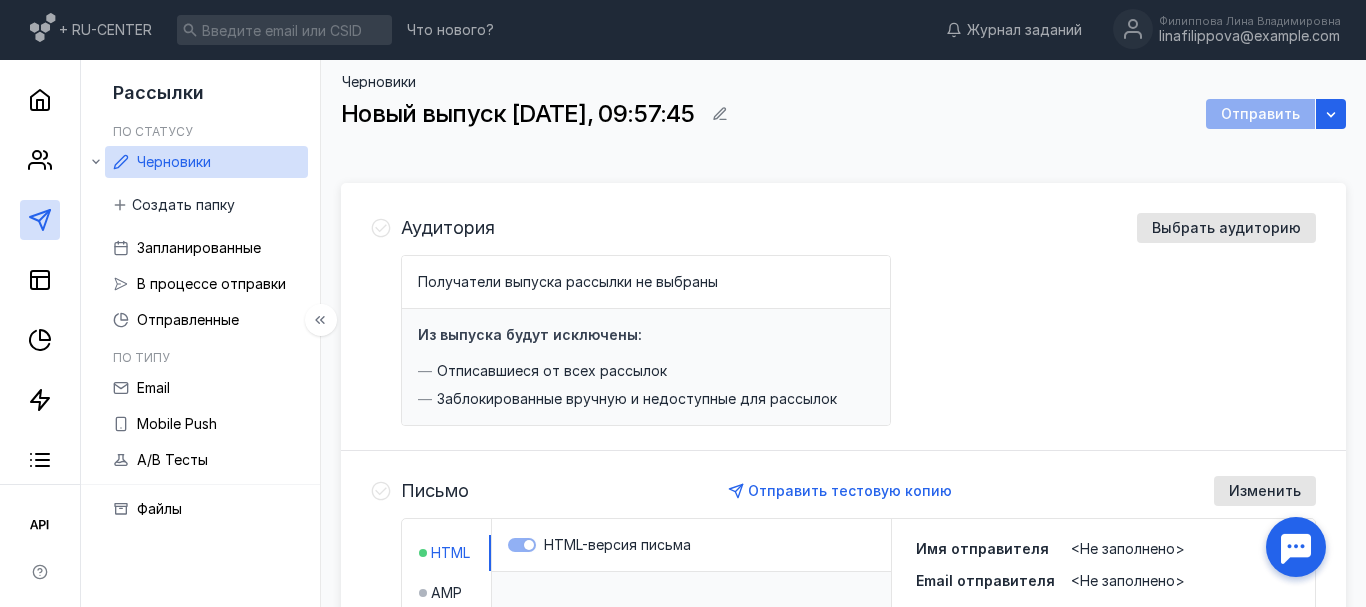 scroll, scrollTop: 450, scrollLeft: 0, axis: vertical 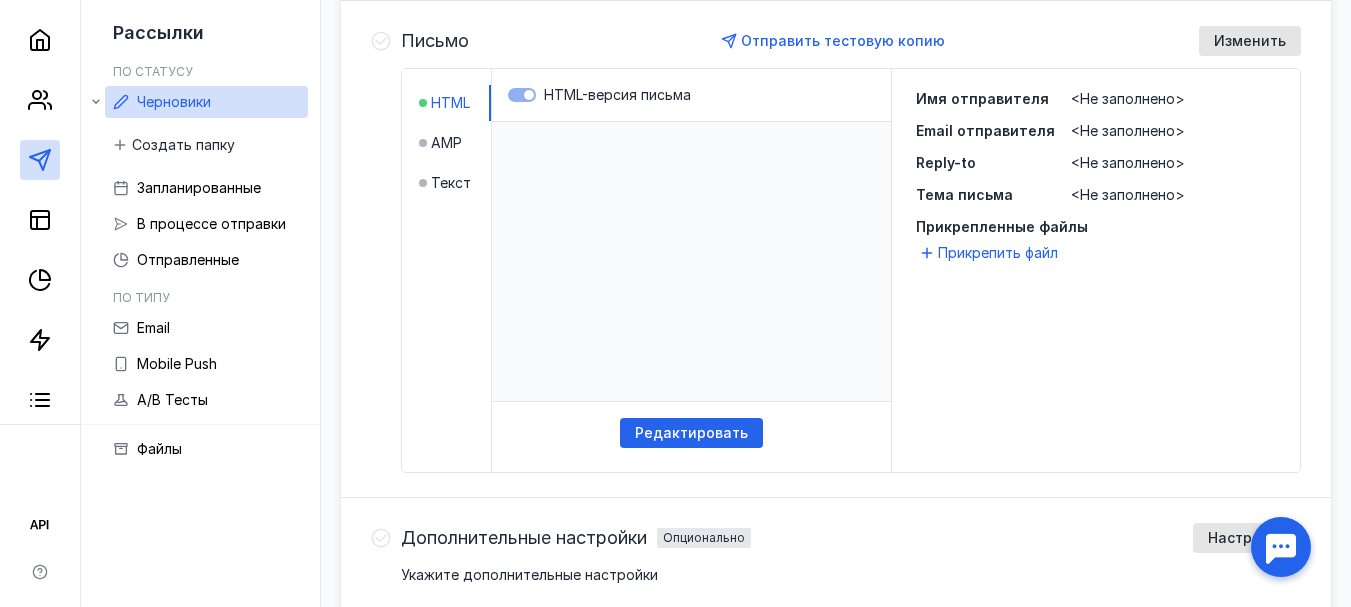 click on "<Не заполнено>" at bounding box center (1128, 98) 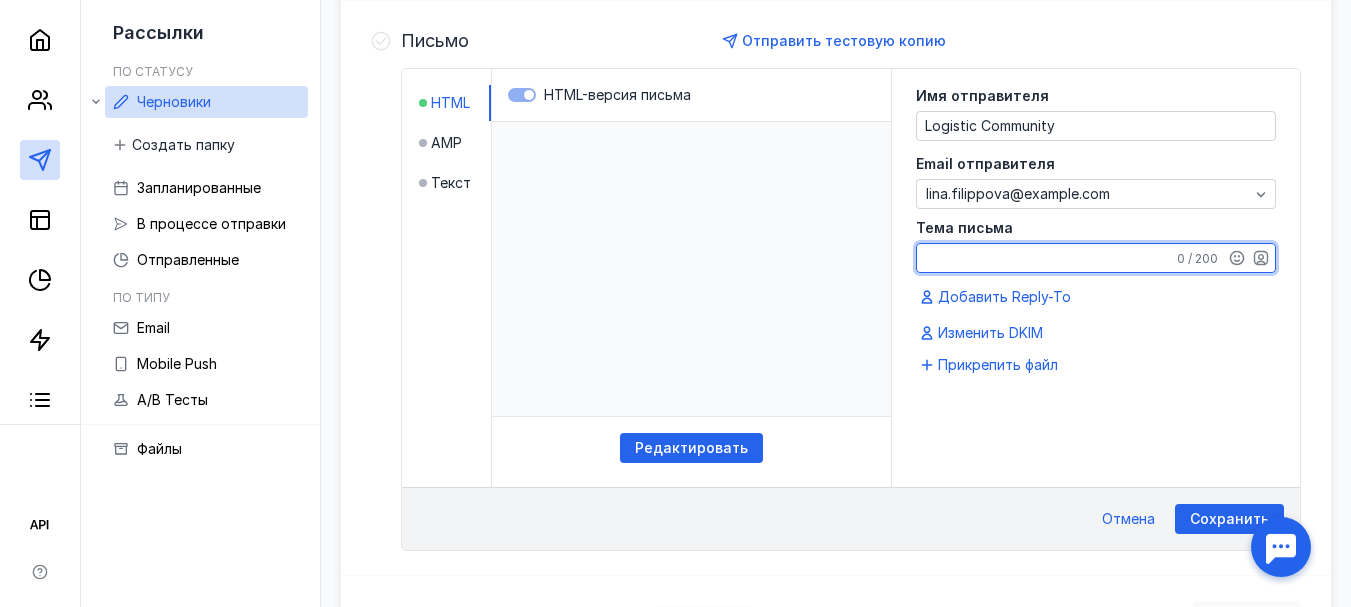 click on "Тема письма" at bounding box center [1096, 258] 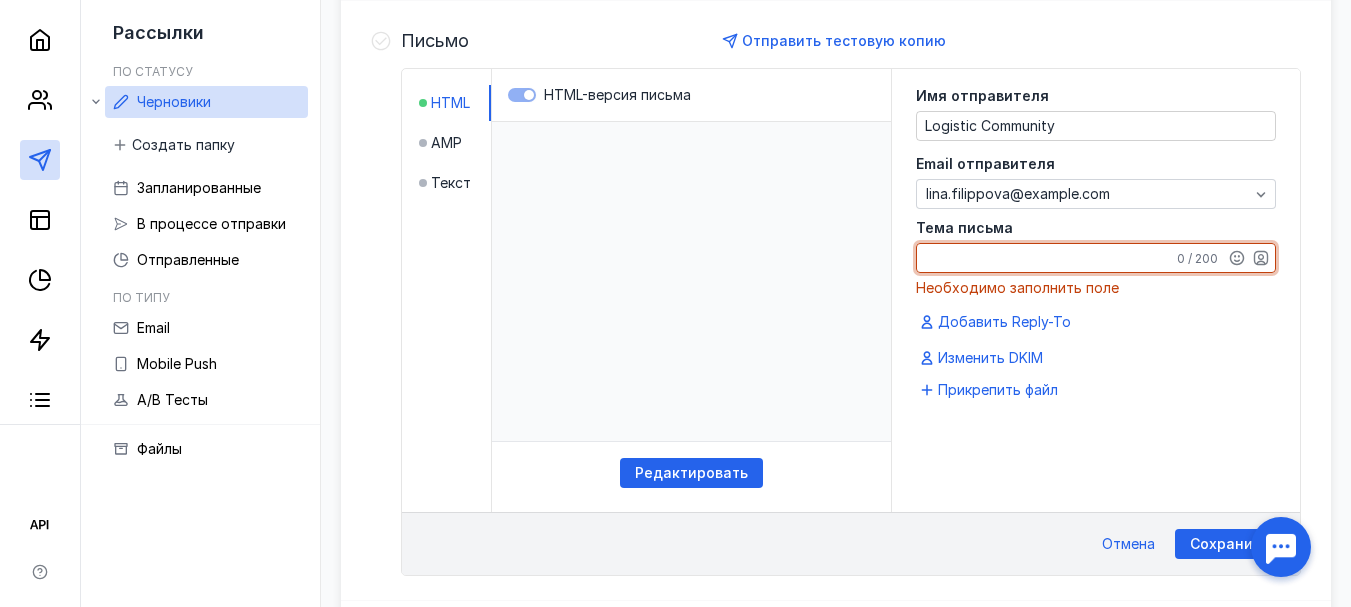 paste on "Приглашение к участию  в работе ХI Ежегодной Конференции "Стандарты качества фармацевтической логистики" Quality PharmLog-2025" 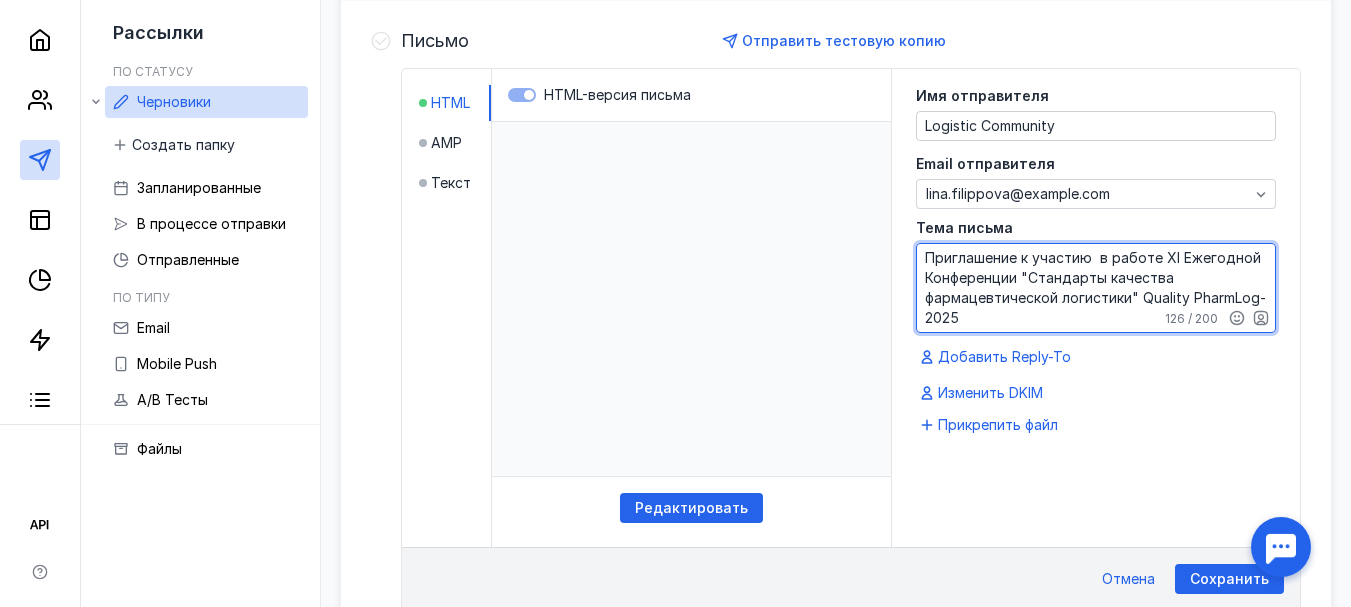 click on "Приглашение к участию  в работе ХI Ежегодной Конференции "Стандарты качества фармацевтической логистики" Quality PharmLog-2025" at bounding box center [1096, 288] 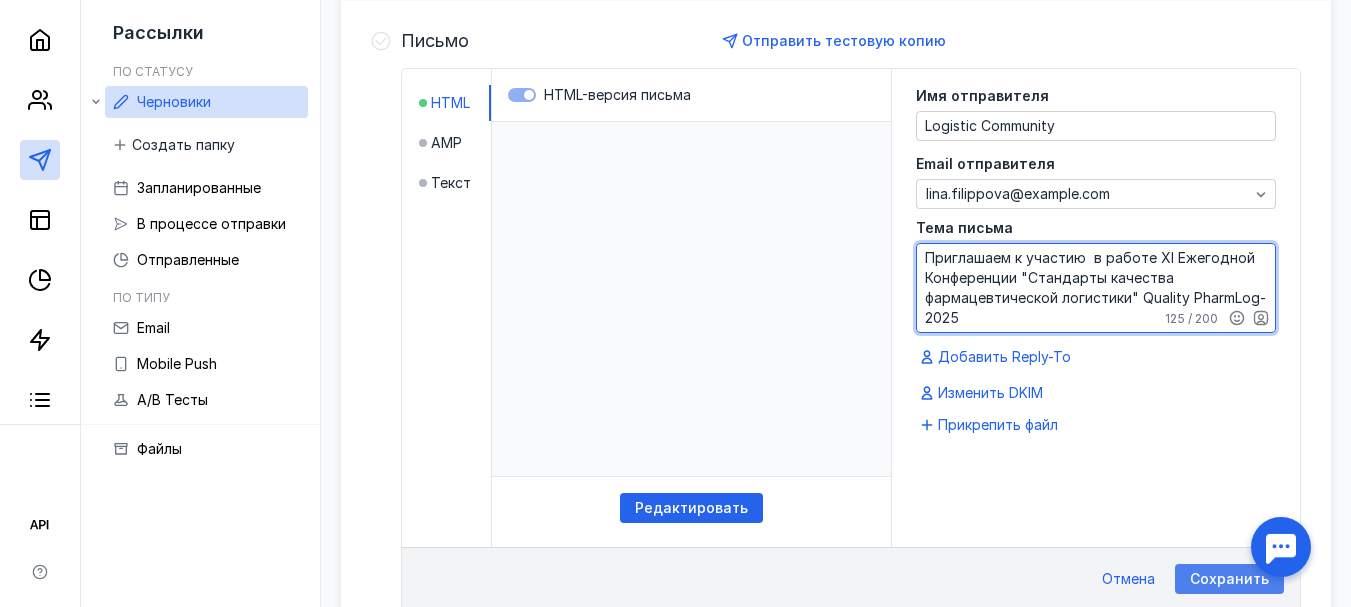 type on "Приглашаем к участию  в работе ХI Ежегодной Конференции "Стандарты качества фармацевтической логистики" Quality PharmLog-2025" 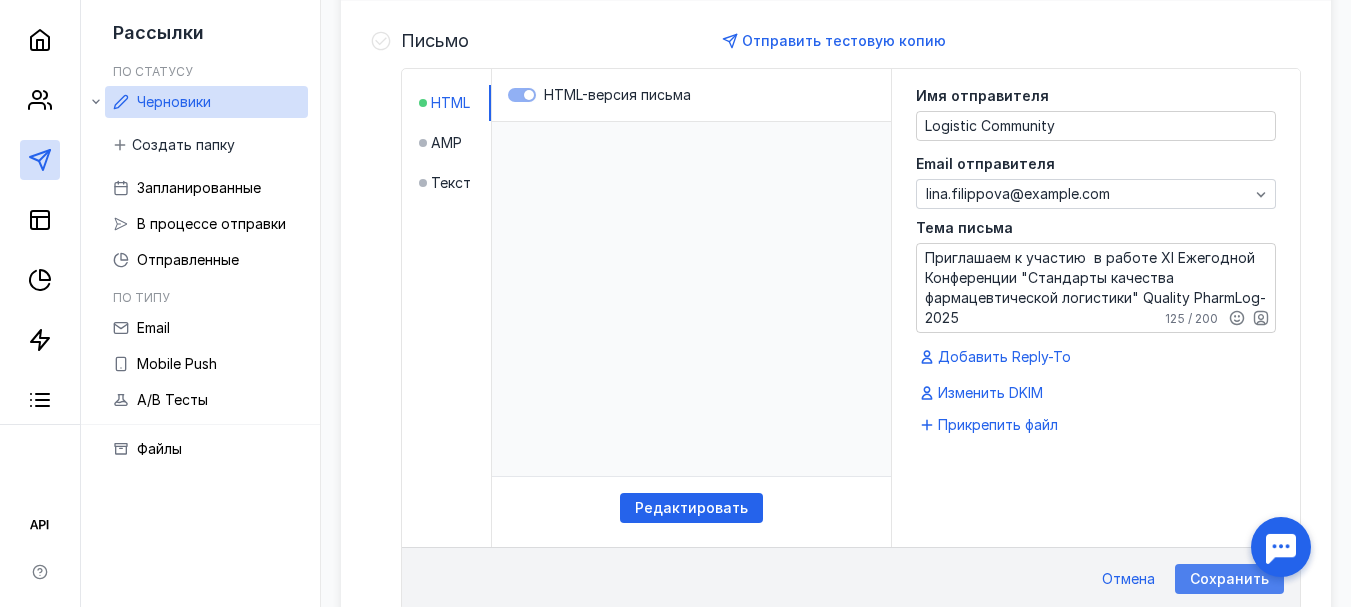 click on "Сохранить" at bounding box center [1229, 579] 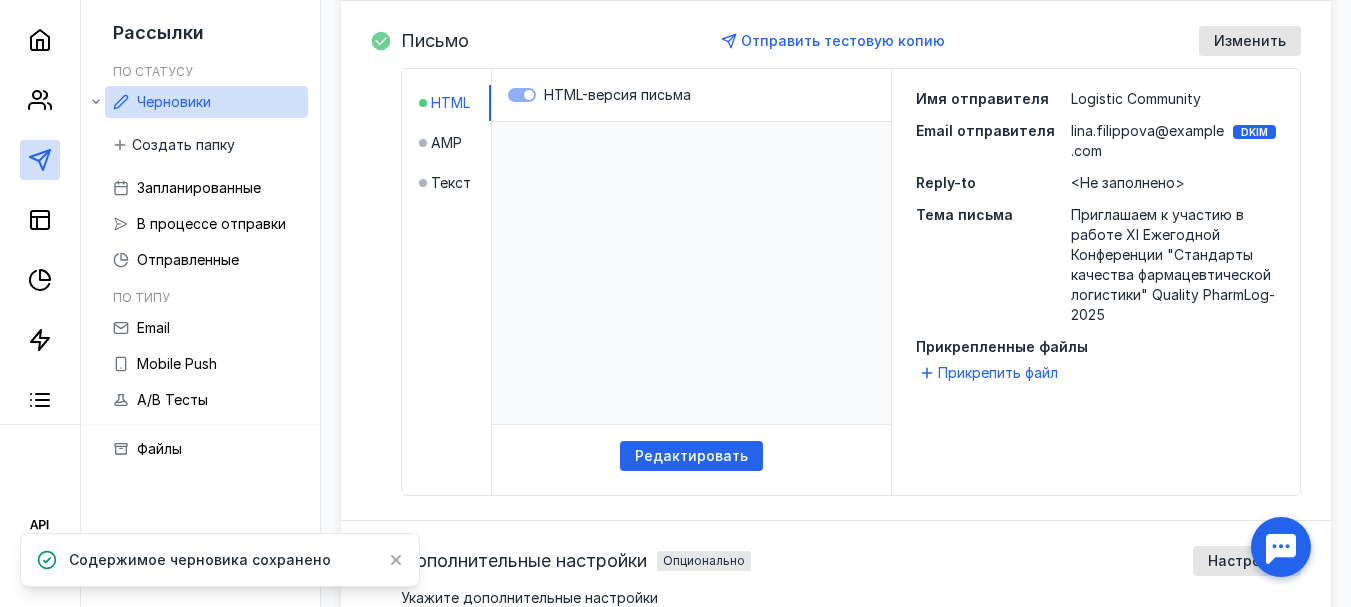 click on "<Не заполнено>" at bounding box center [1128, 182] 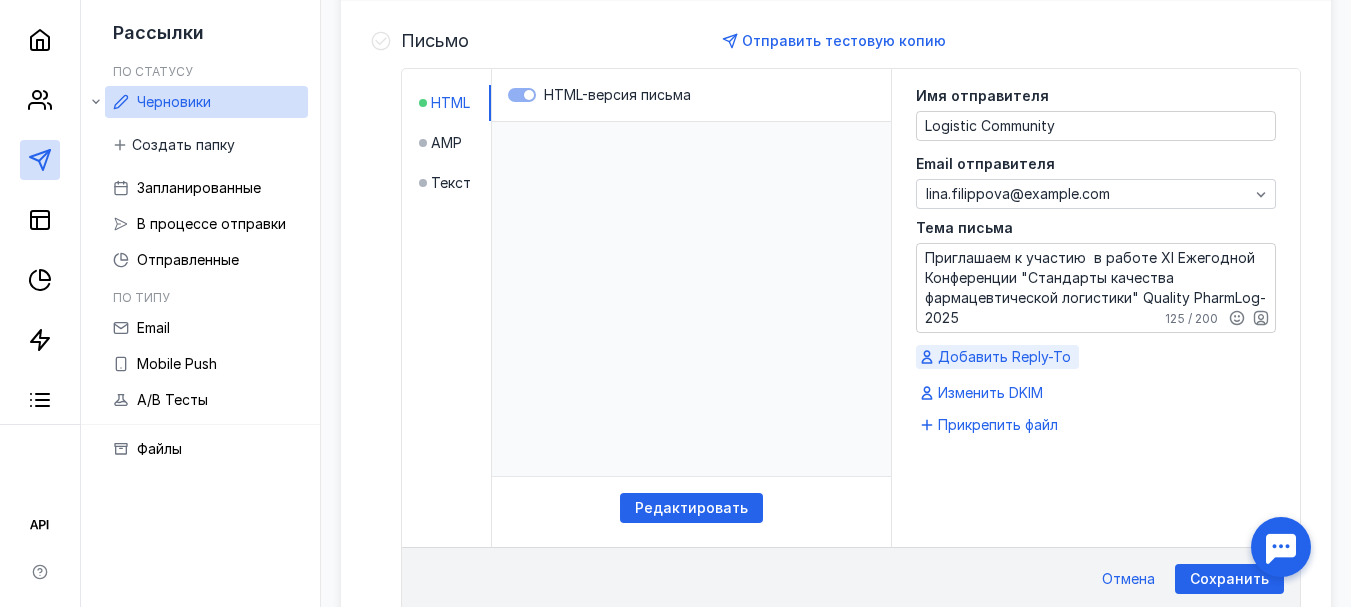 click on "Добавить Reply-To" at bounding box center [1004, 357] 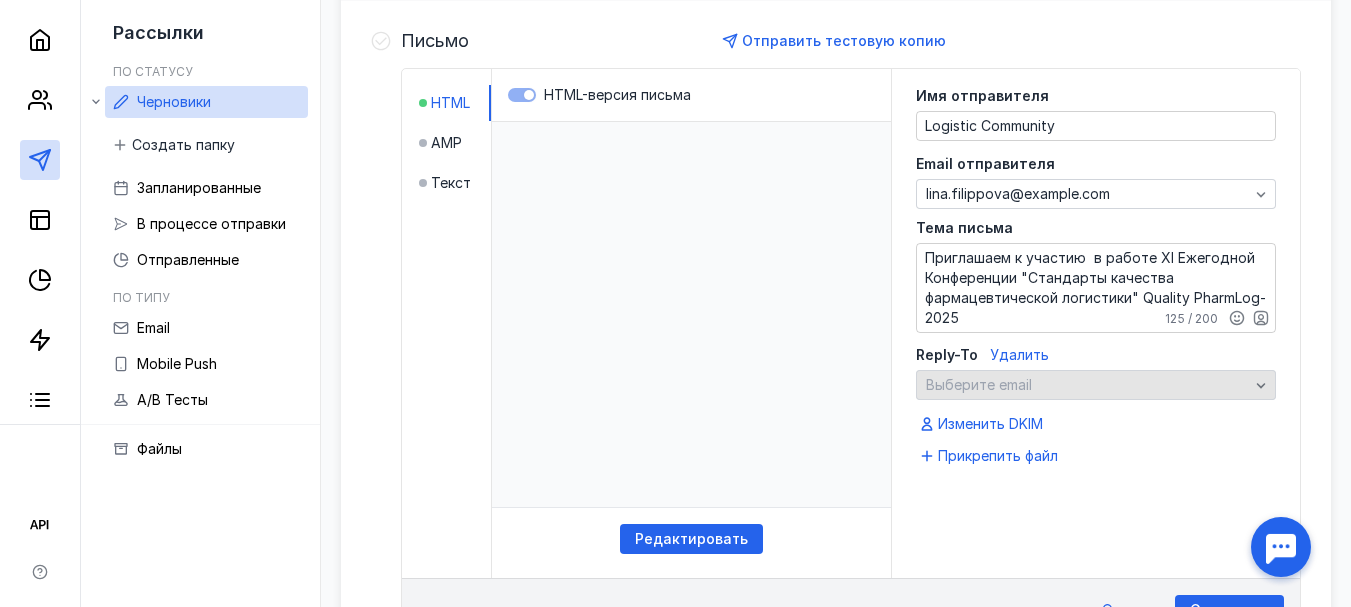 click 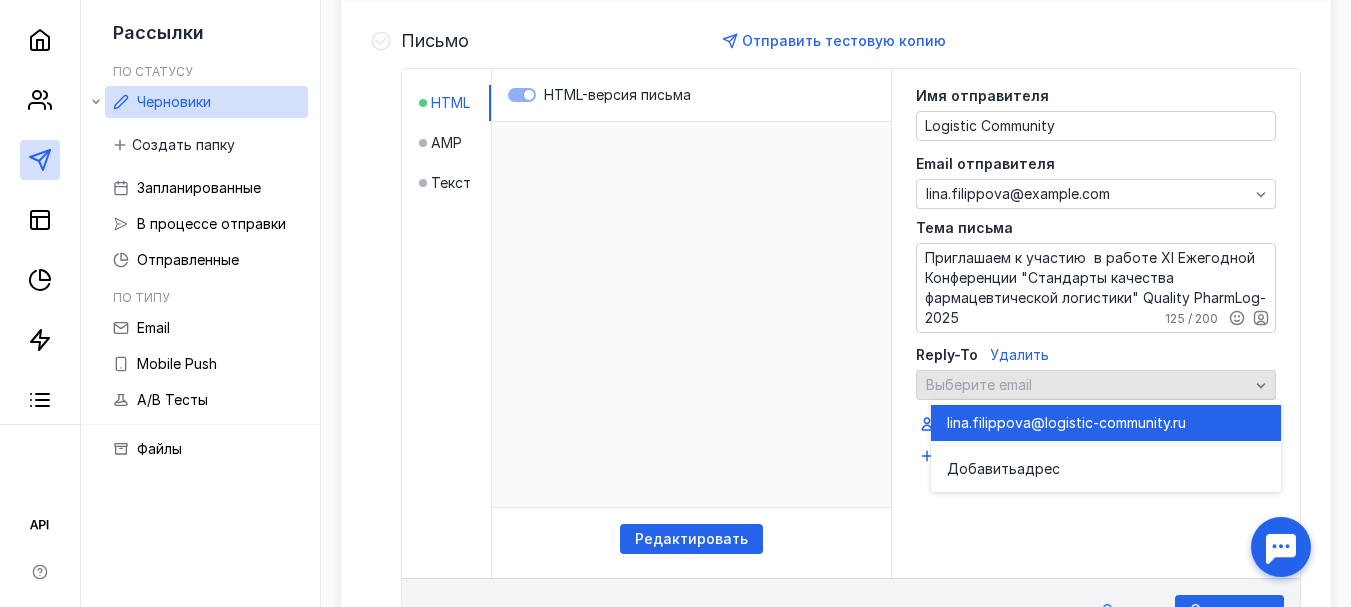 click on "Выберите email" at bounding box center (979, 384) 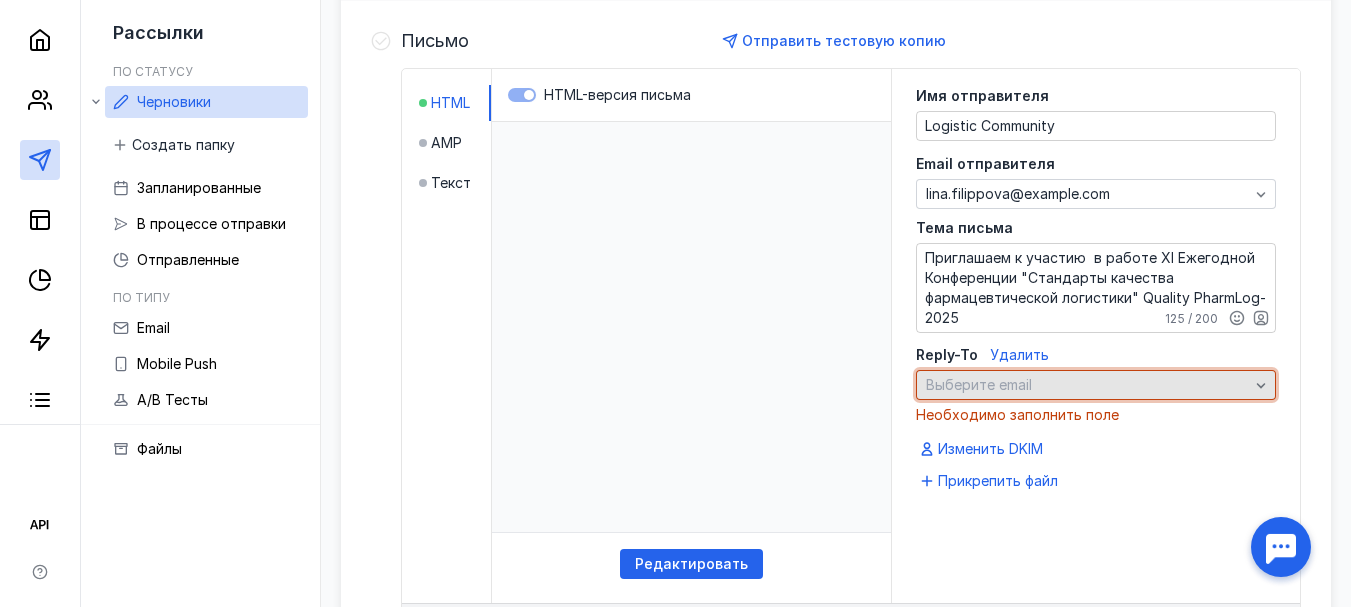 click on "Выберите email" at bounding box center [979, 384] 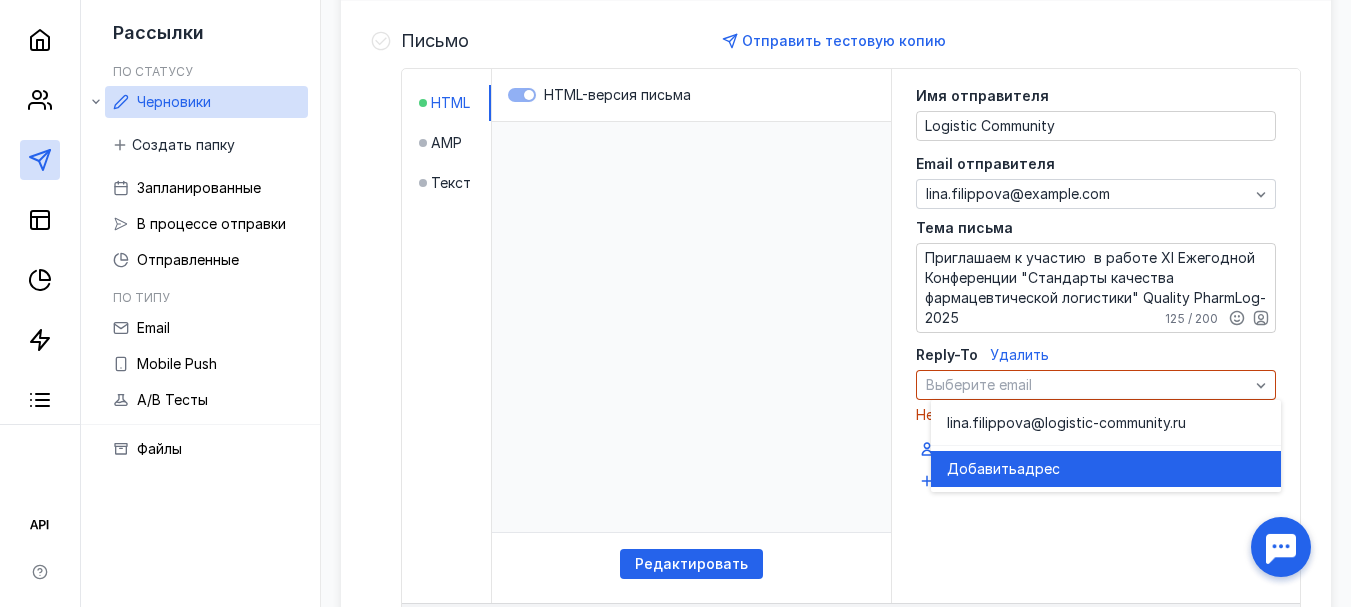 click on "Добавить" at bounding box center [982, 469] 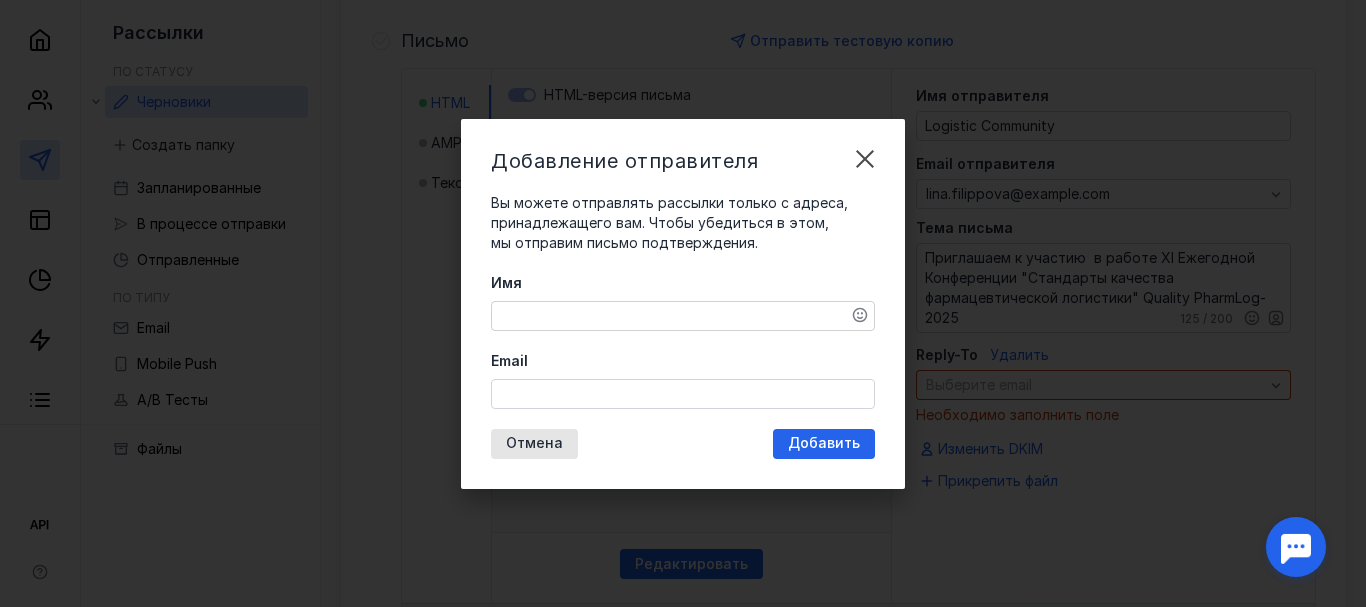 click on "Имя" at bounding box center [683, 316] 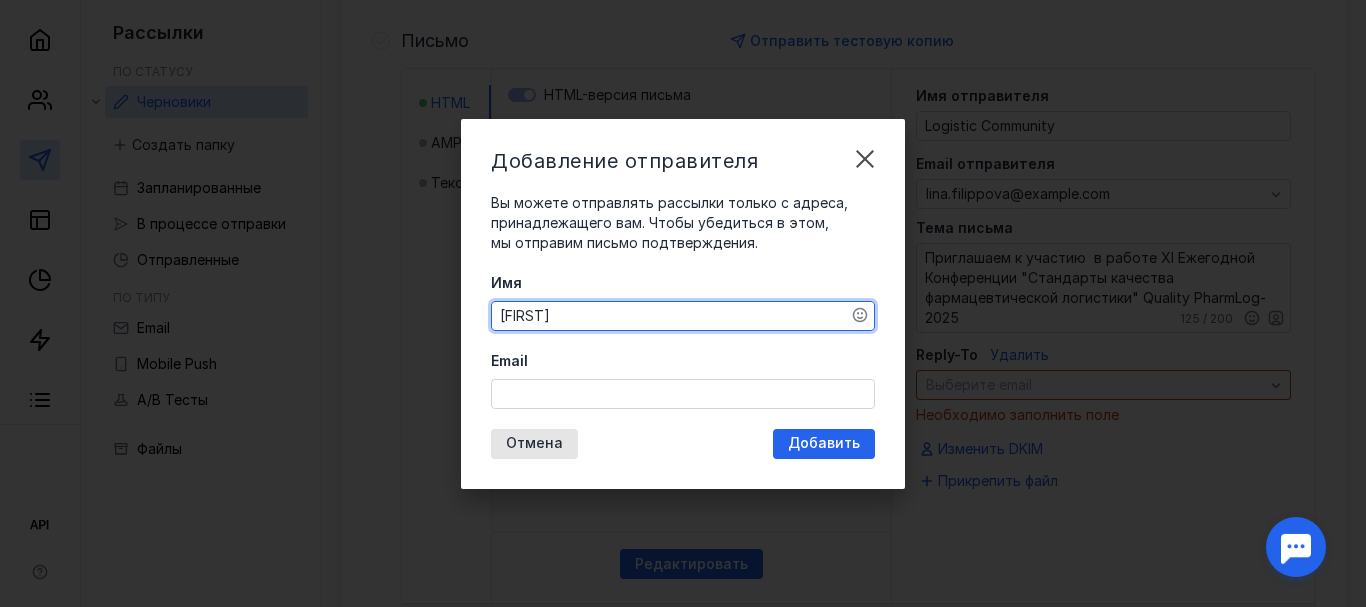 type on "[FIRST]" 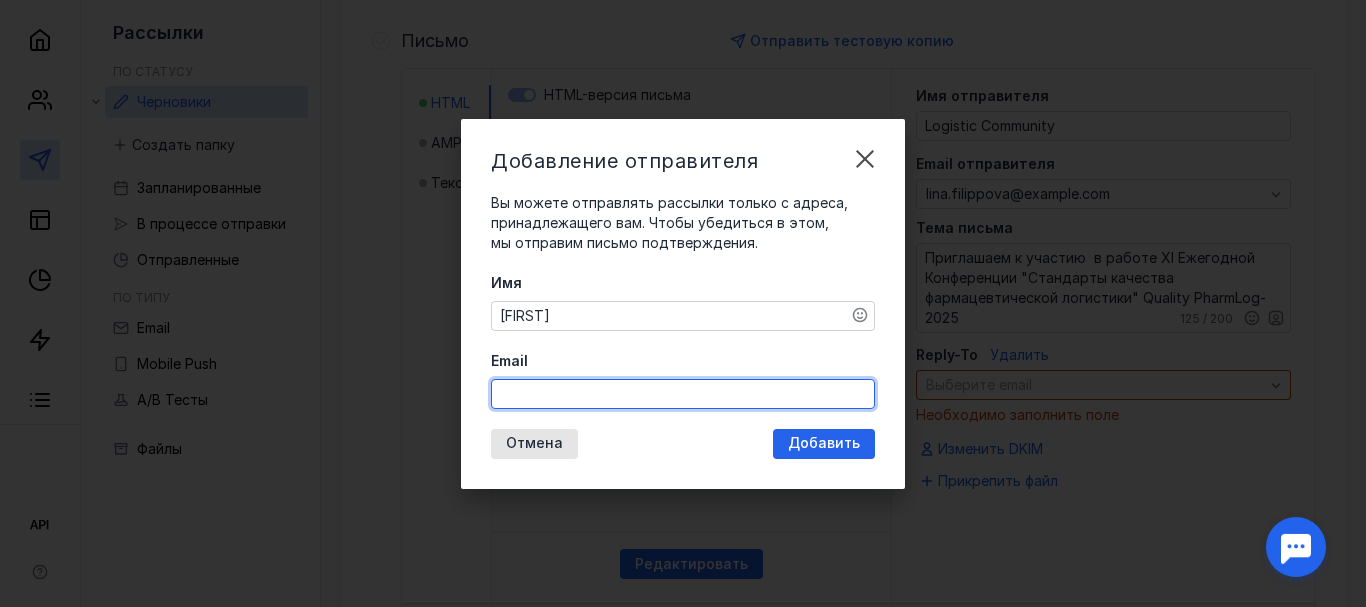 click on "Email" at bounding box center [683, 394] 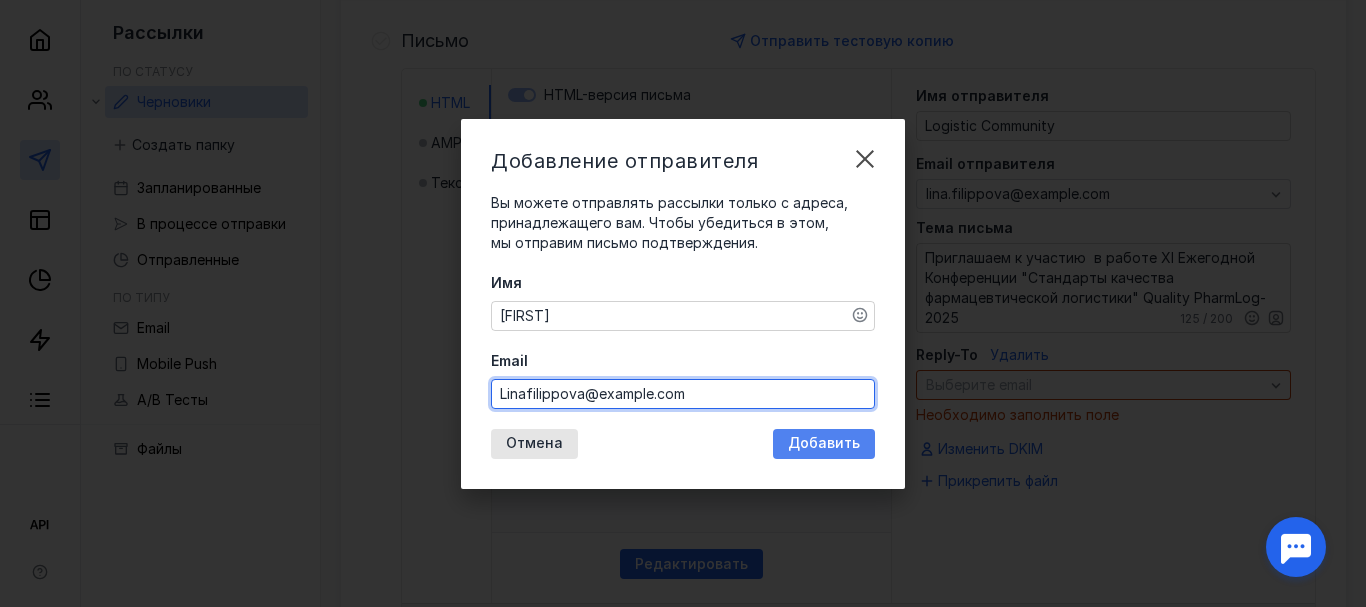 type on "Linafilippova@example.com" 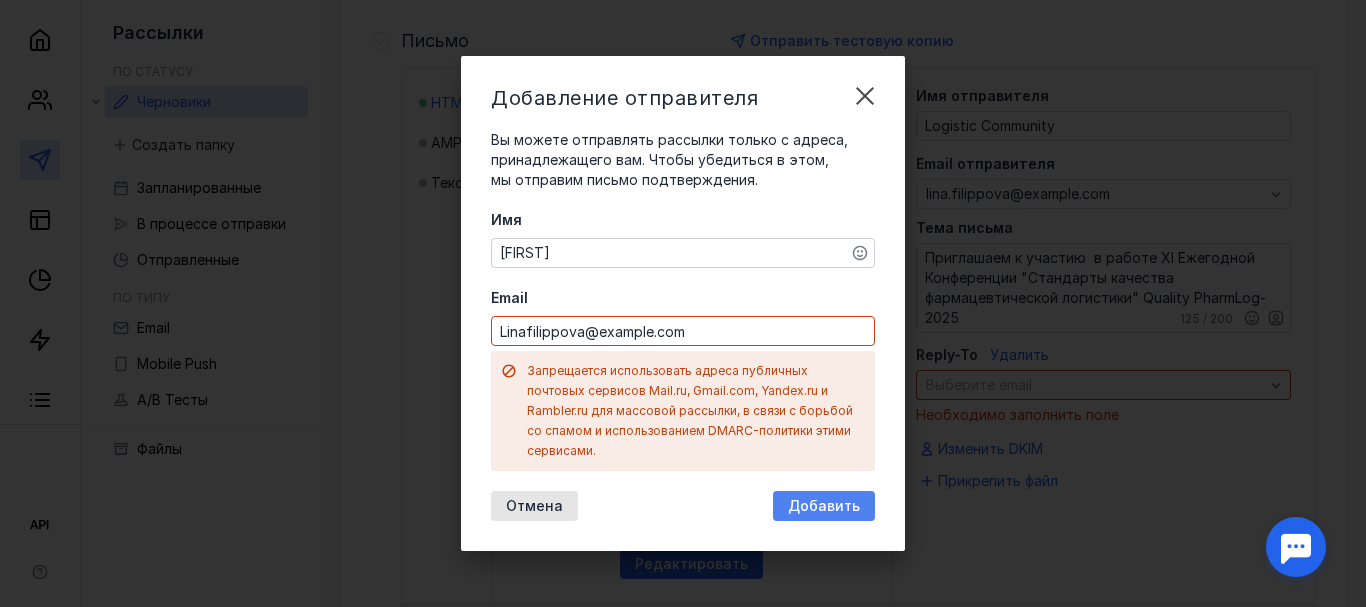 click on "Добавление отправителя Вы можете отправлять рассылки только с адреса, принадлежащего вам. Чтобы убедиться в этом, мы отправим письмо подтверждения. Имя Лина Email Linafilippova@example.com Запрещается использовать адреса публичных почтовых сервисов Mail.ru, Gmail.com, Yandex.ru и Rambler.ru для массовой рассылки, в связи с борьбой со спамом и использованием DMARC-политики этими сервисами. Отмена Добавить" at bounding box center [683, 303] 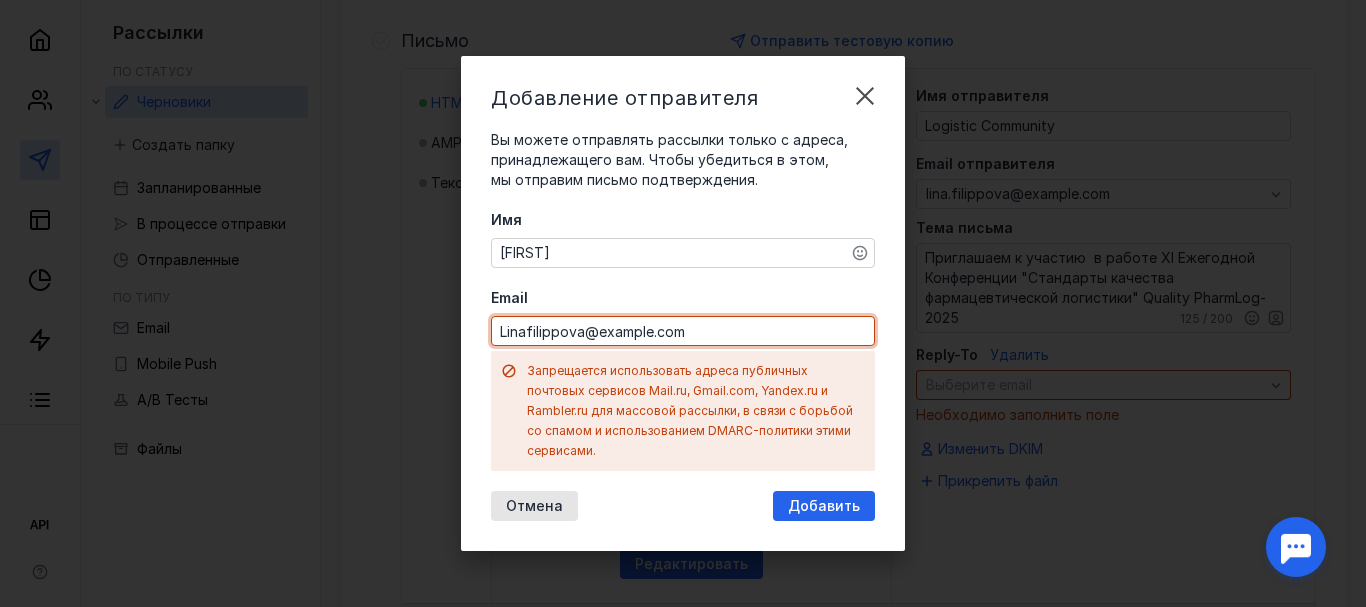drag, startPoint x: 665, startPoint y: 343, endPoint x: 494, endPoint y: 337, distance: 171.10522 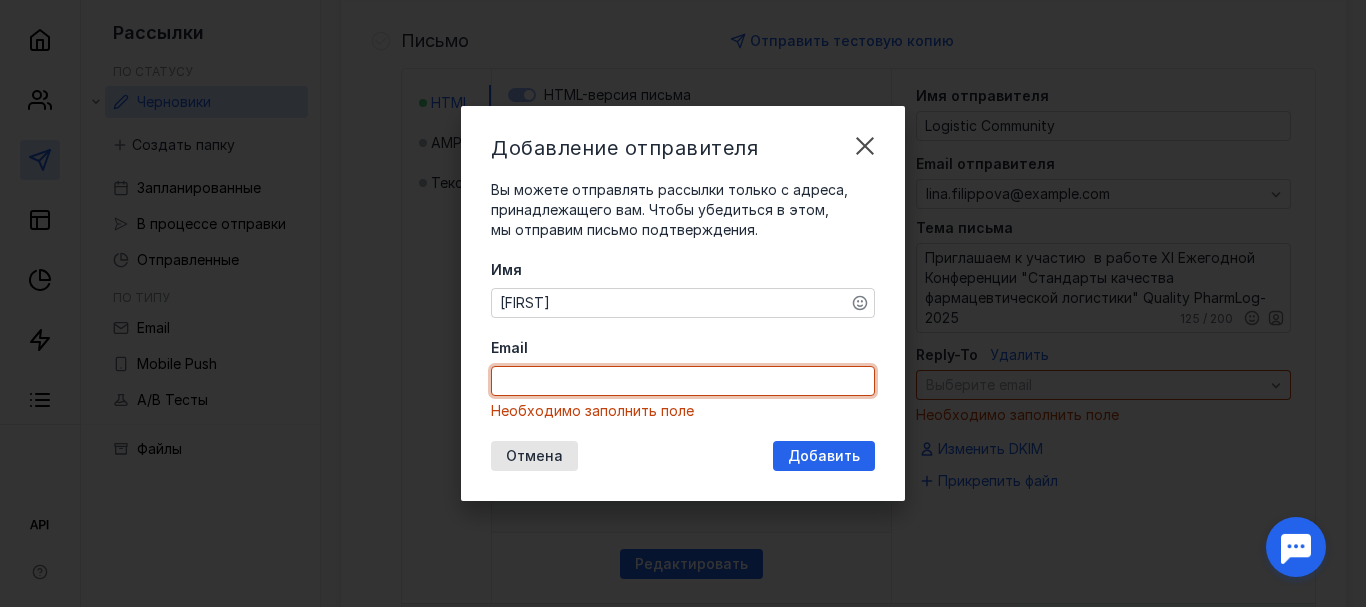 click on "Email" at bounding box center (683, 381) 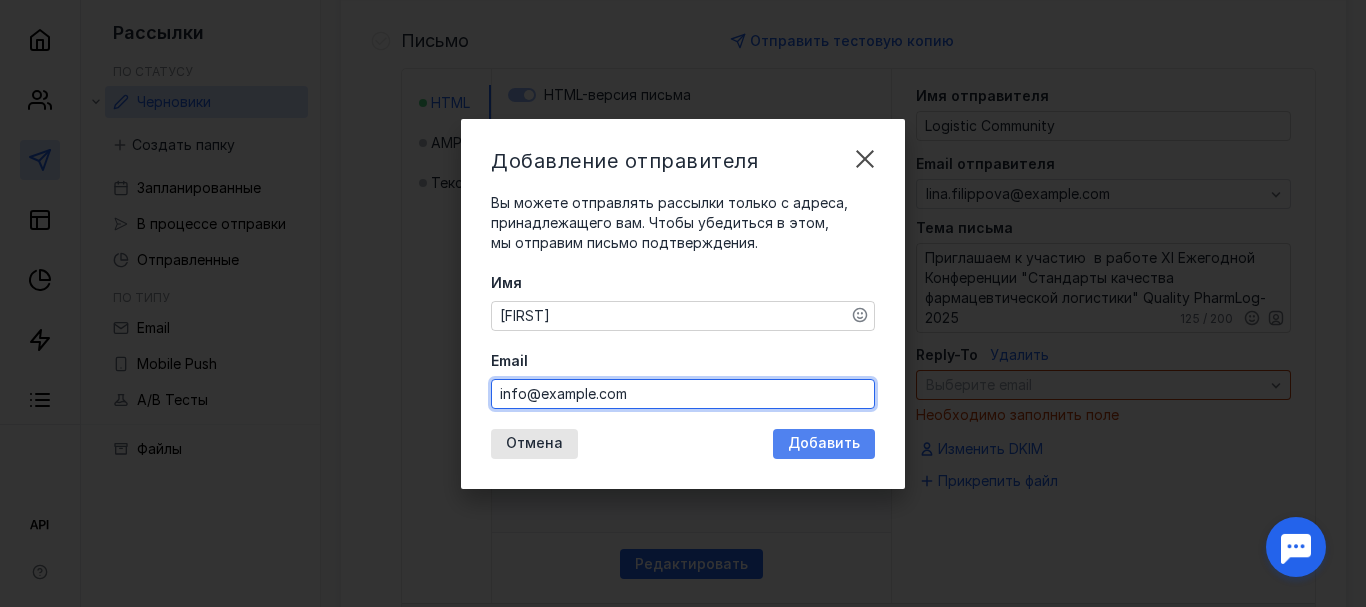 type on "info@example.com" 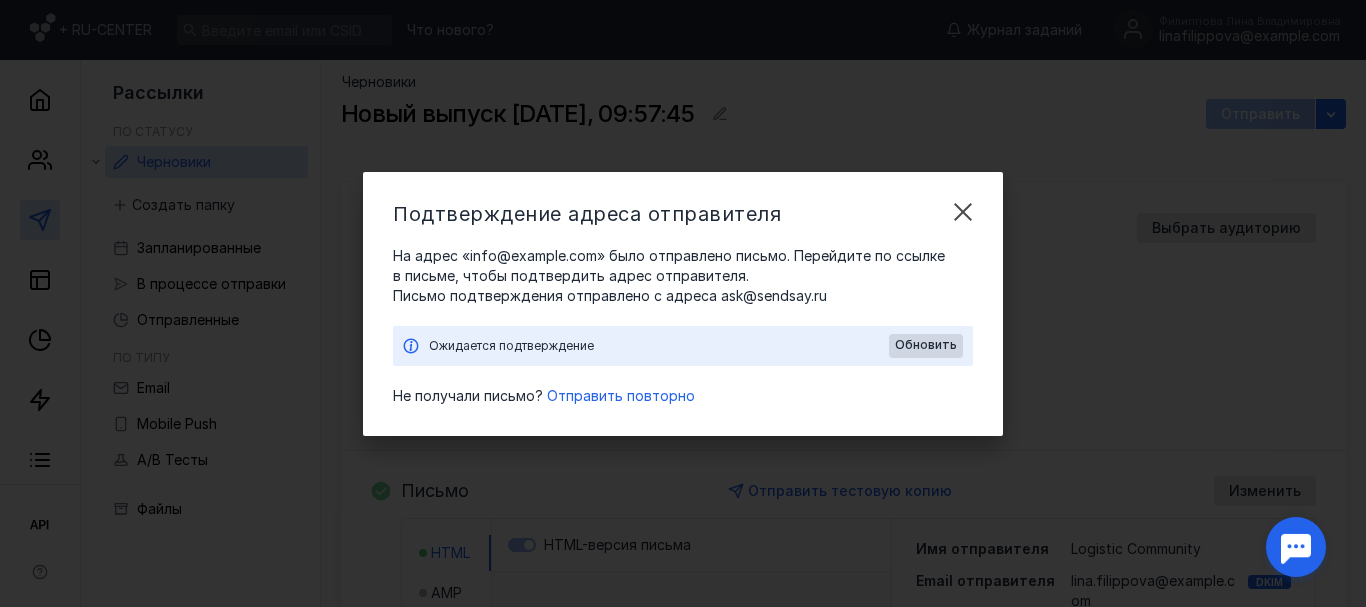 scroll, scrollTop: 0, scrollLeft: 0, axis: both 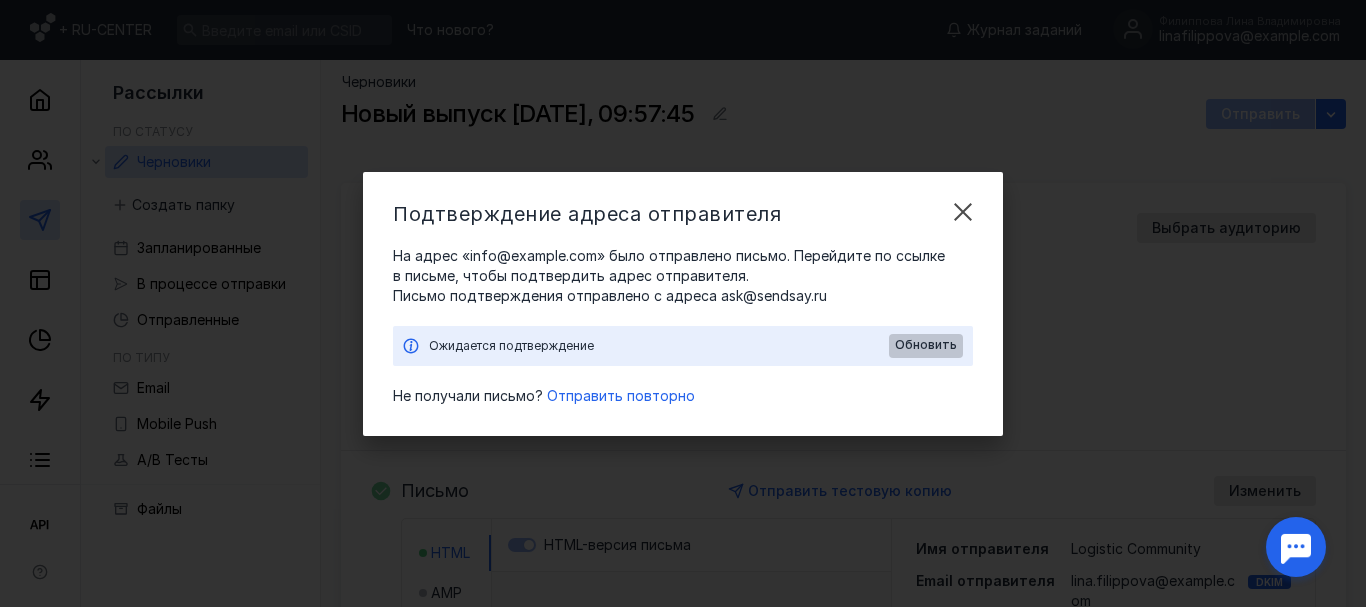 click on "Обновить" at bounding box center [926, 345] 